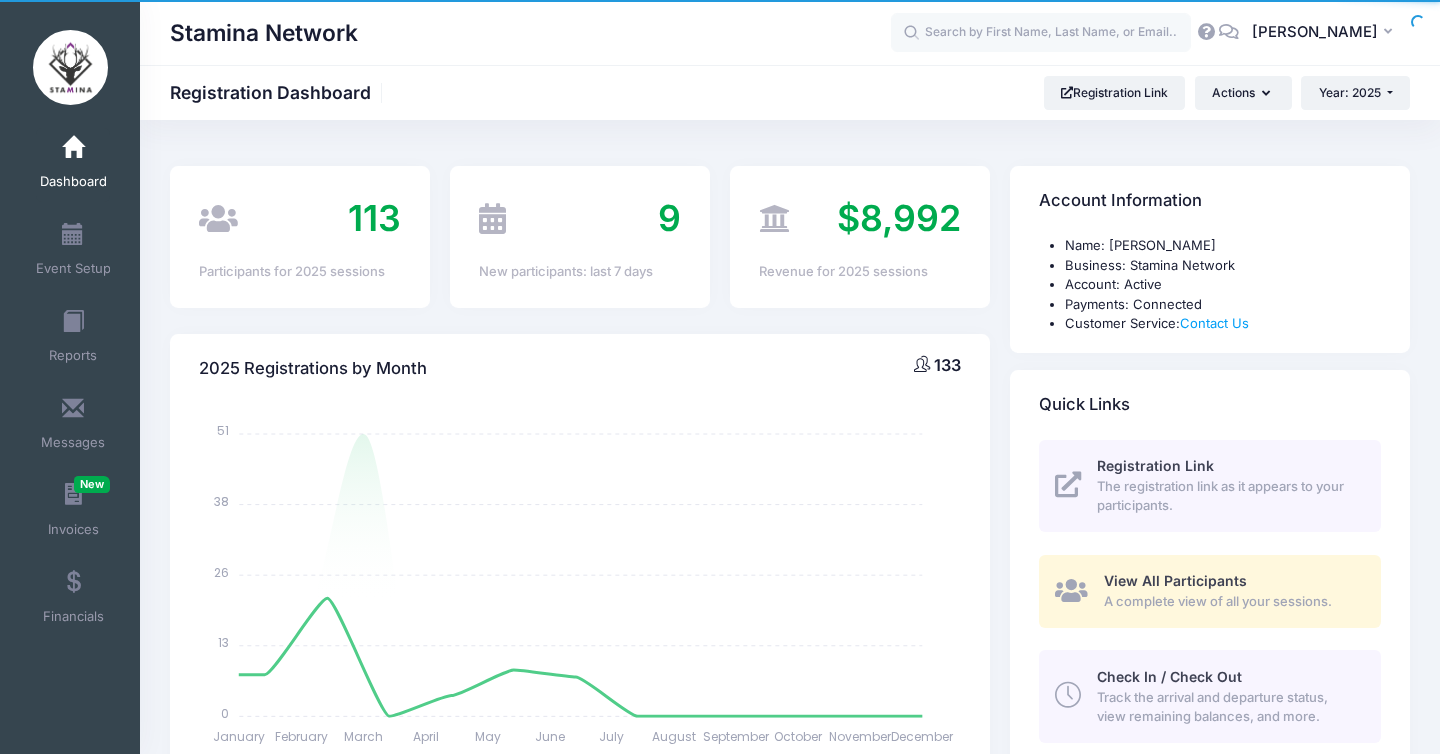 select 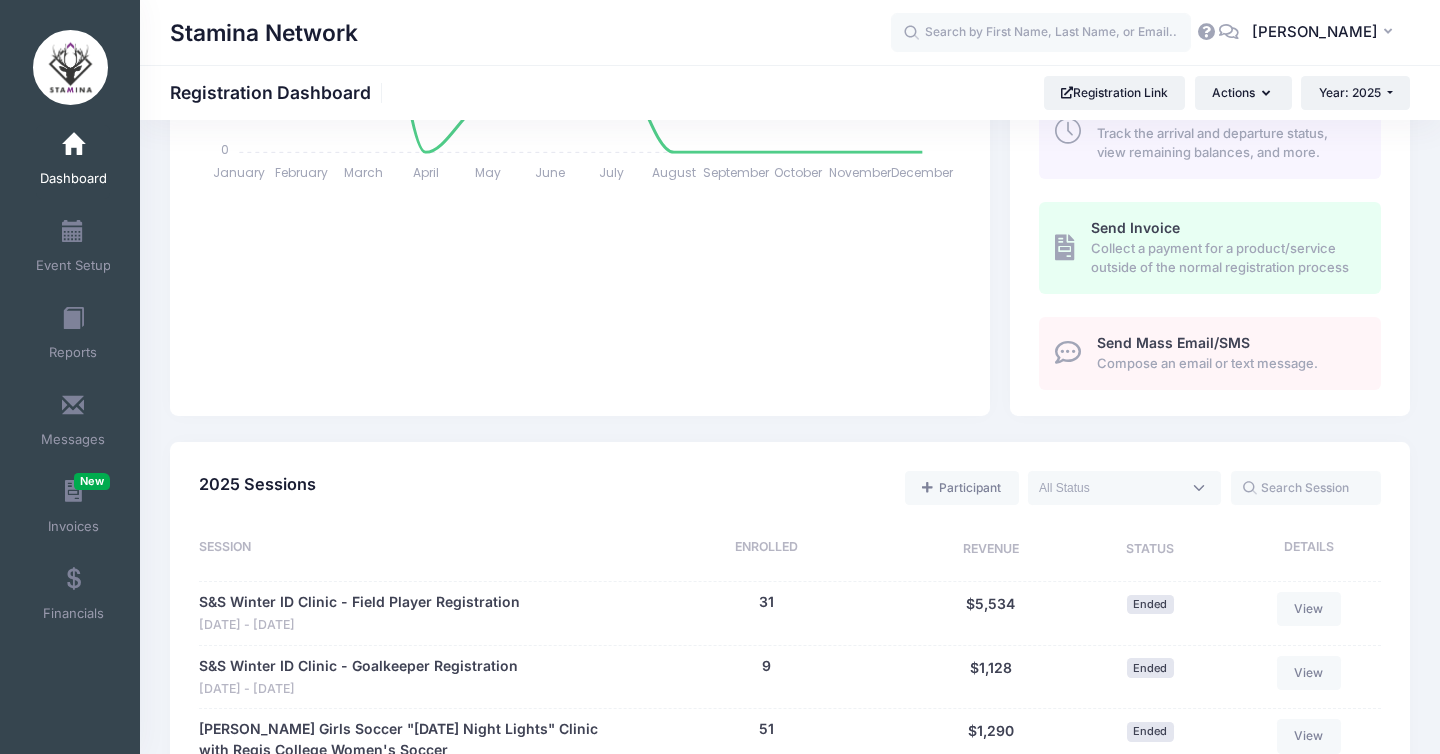 scroll, scrollTop: 925, scrollLeft: 0, axis: vertical 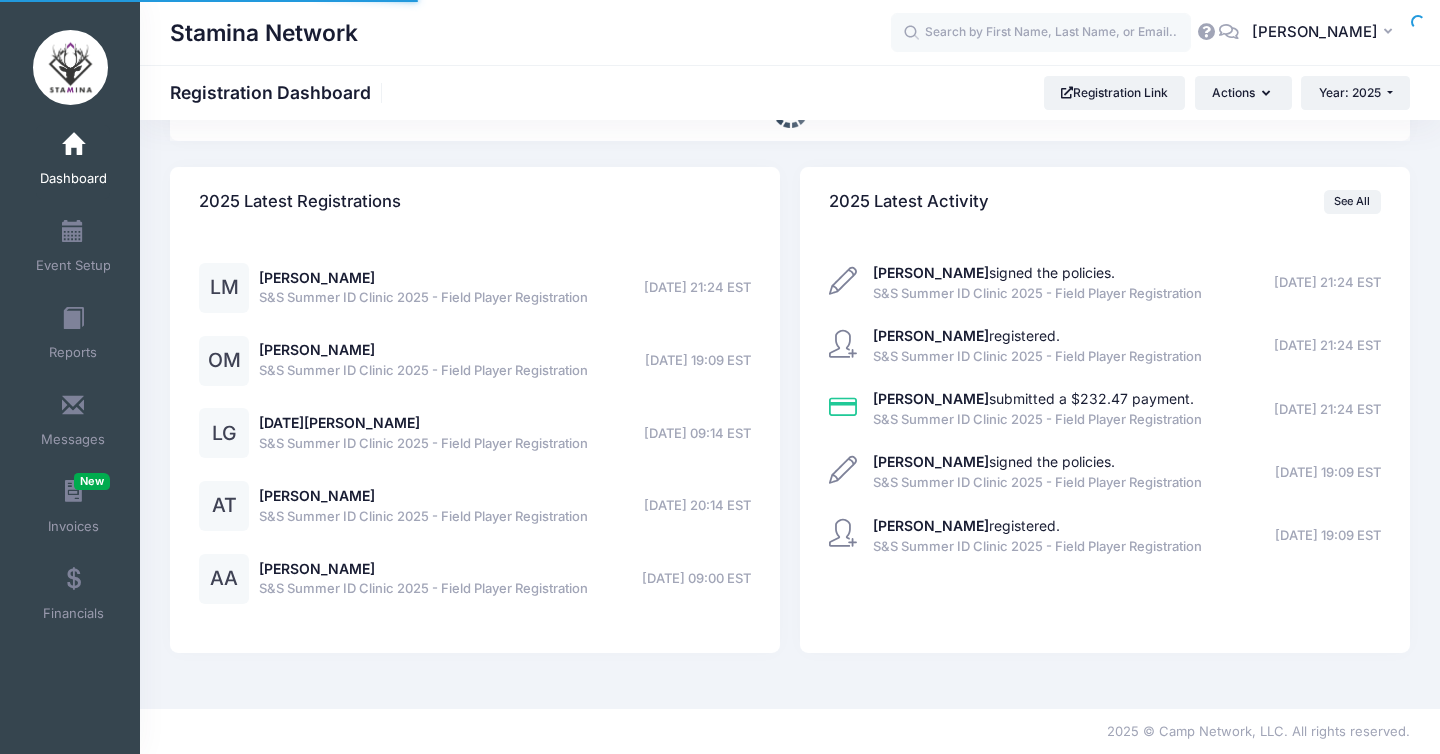 select 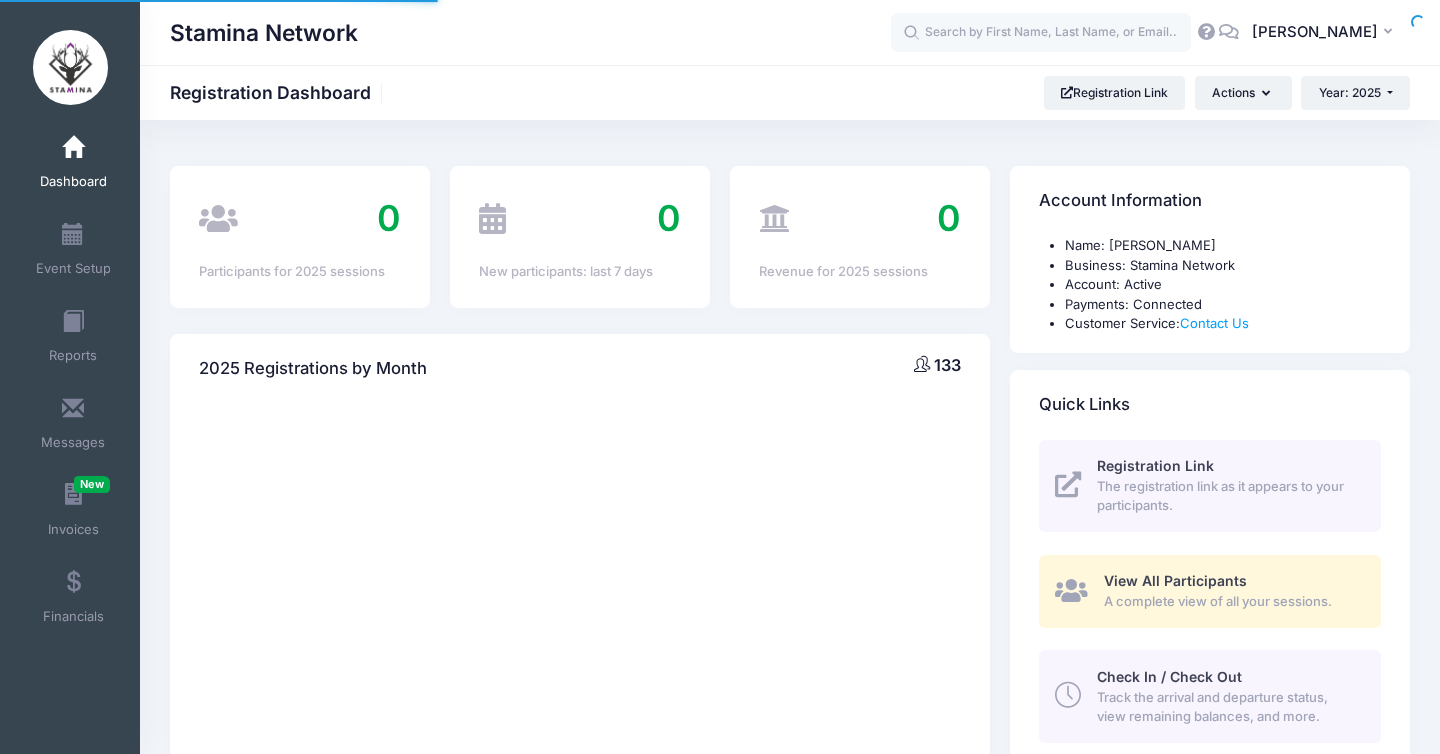 scroll, scrollTop: 925, scrollLeft: 0, axis: vertical 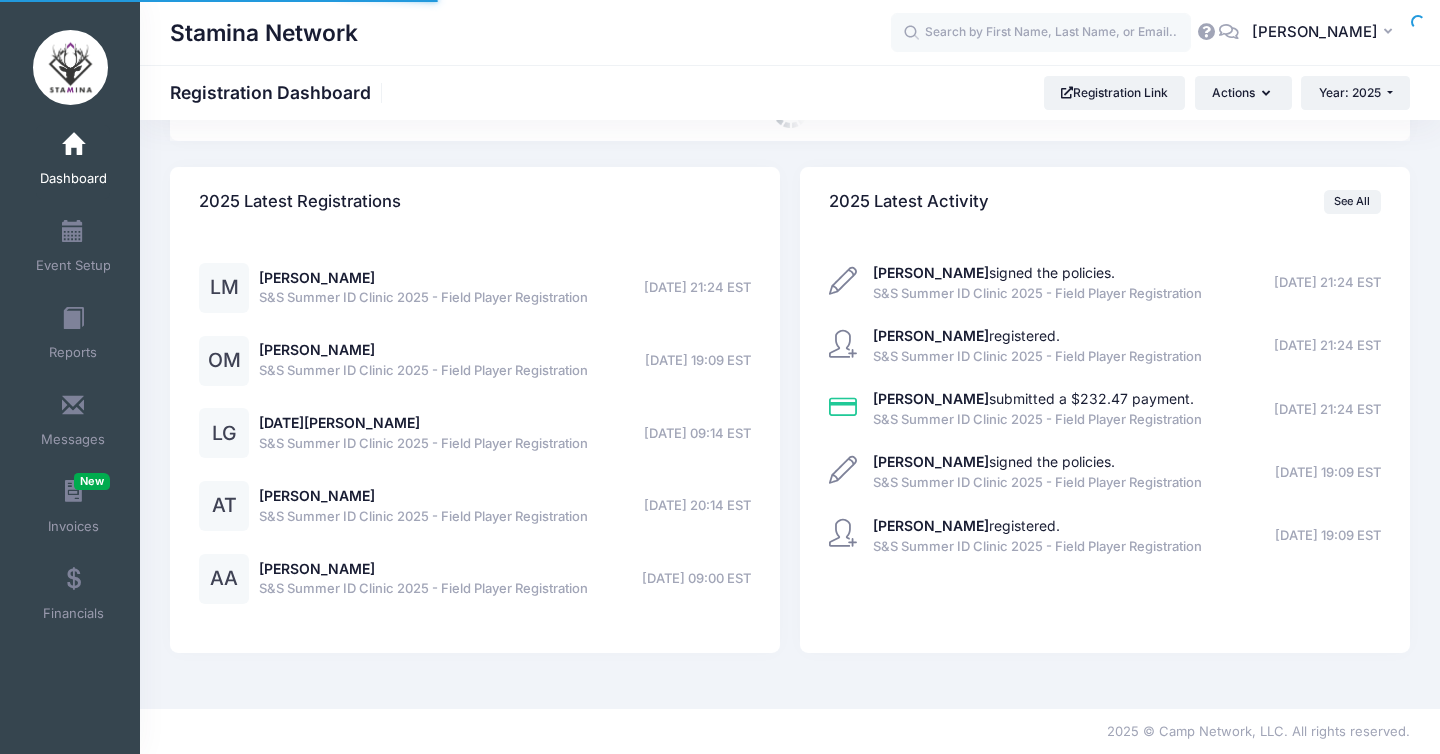 select 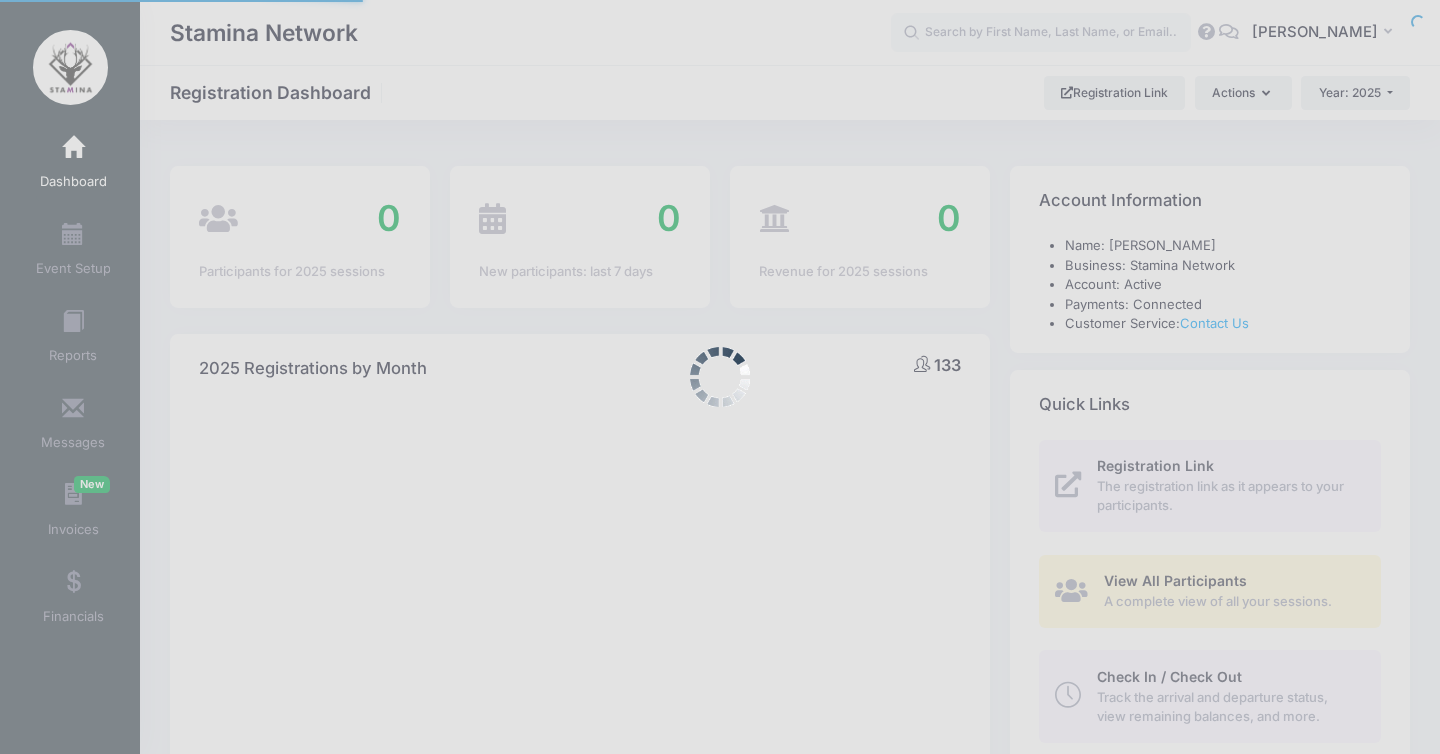 select 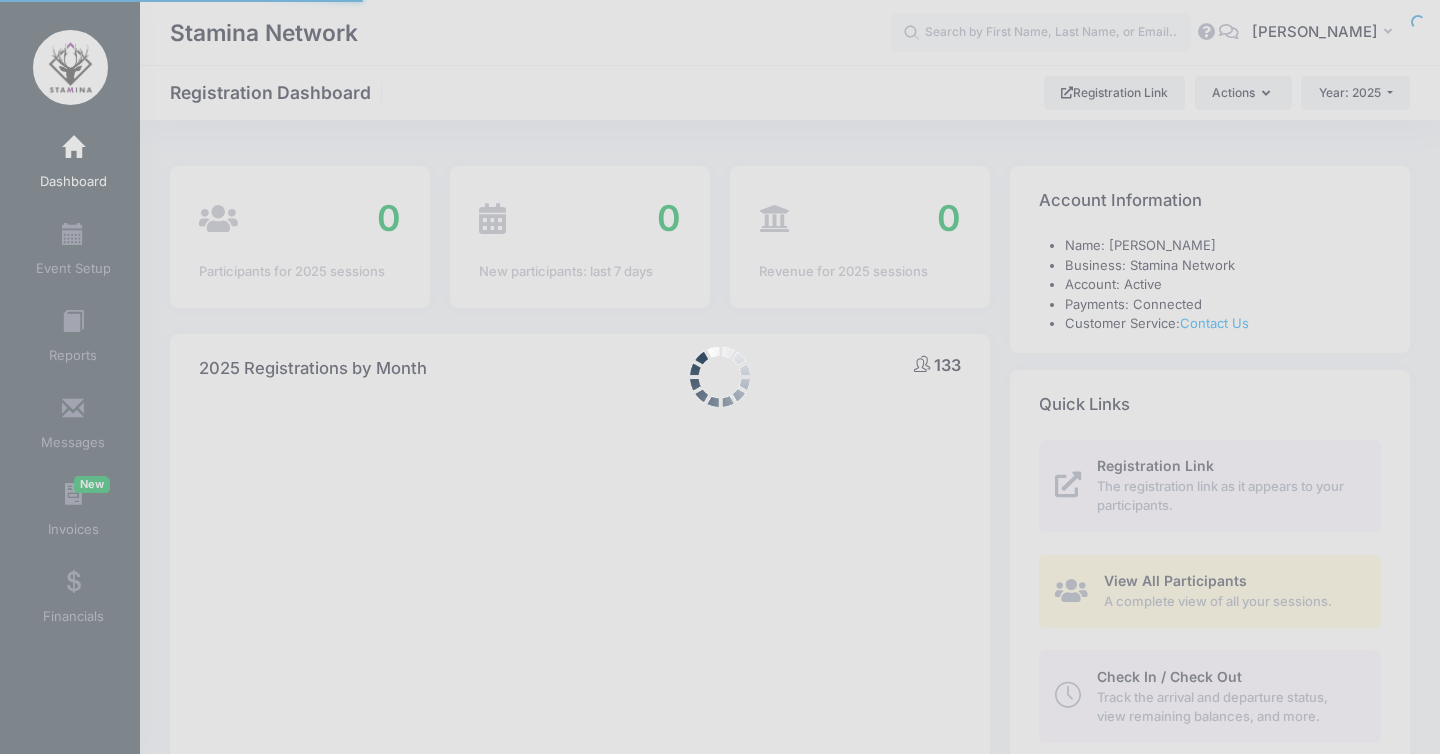 scroll, scrollTop: 925, scrollLeft: 0, axis: vertical 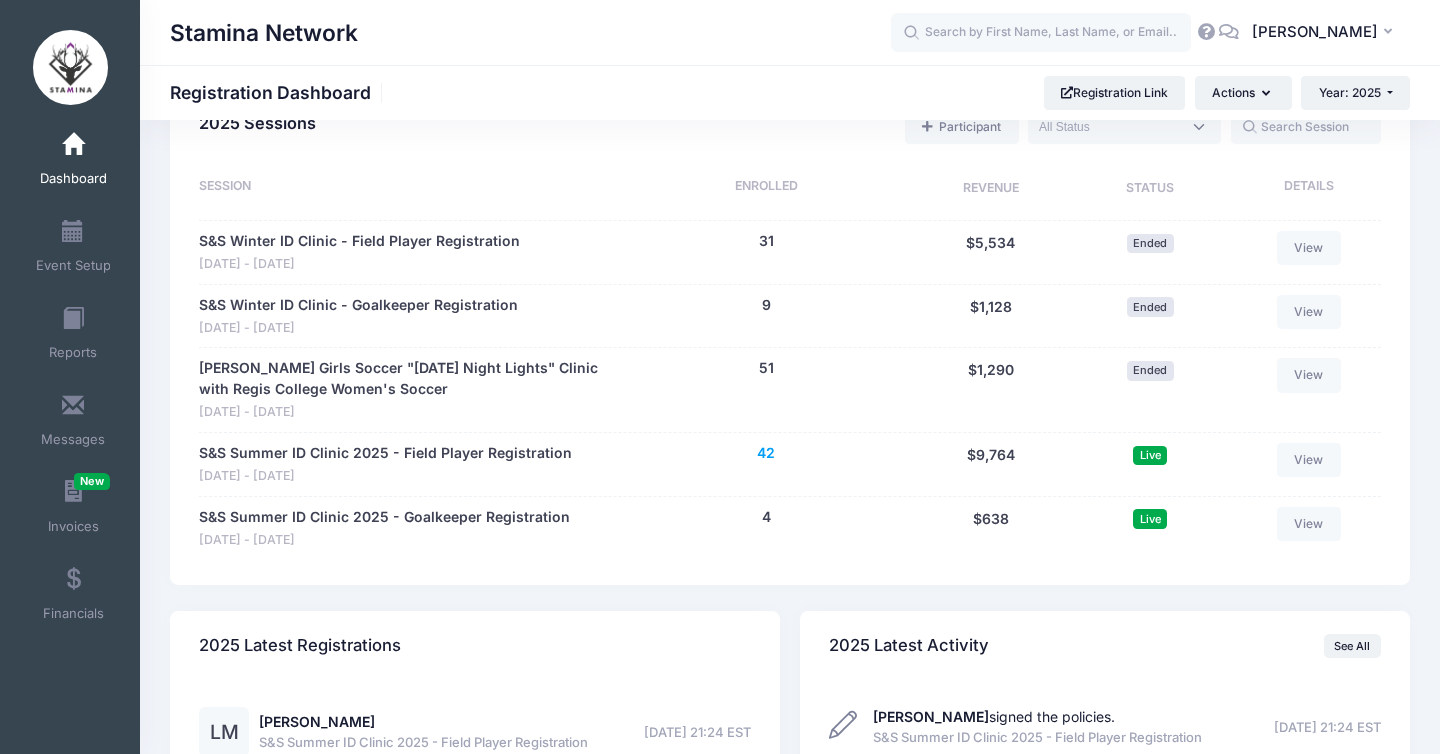 click on "42" at bounding box center [766, 453] 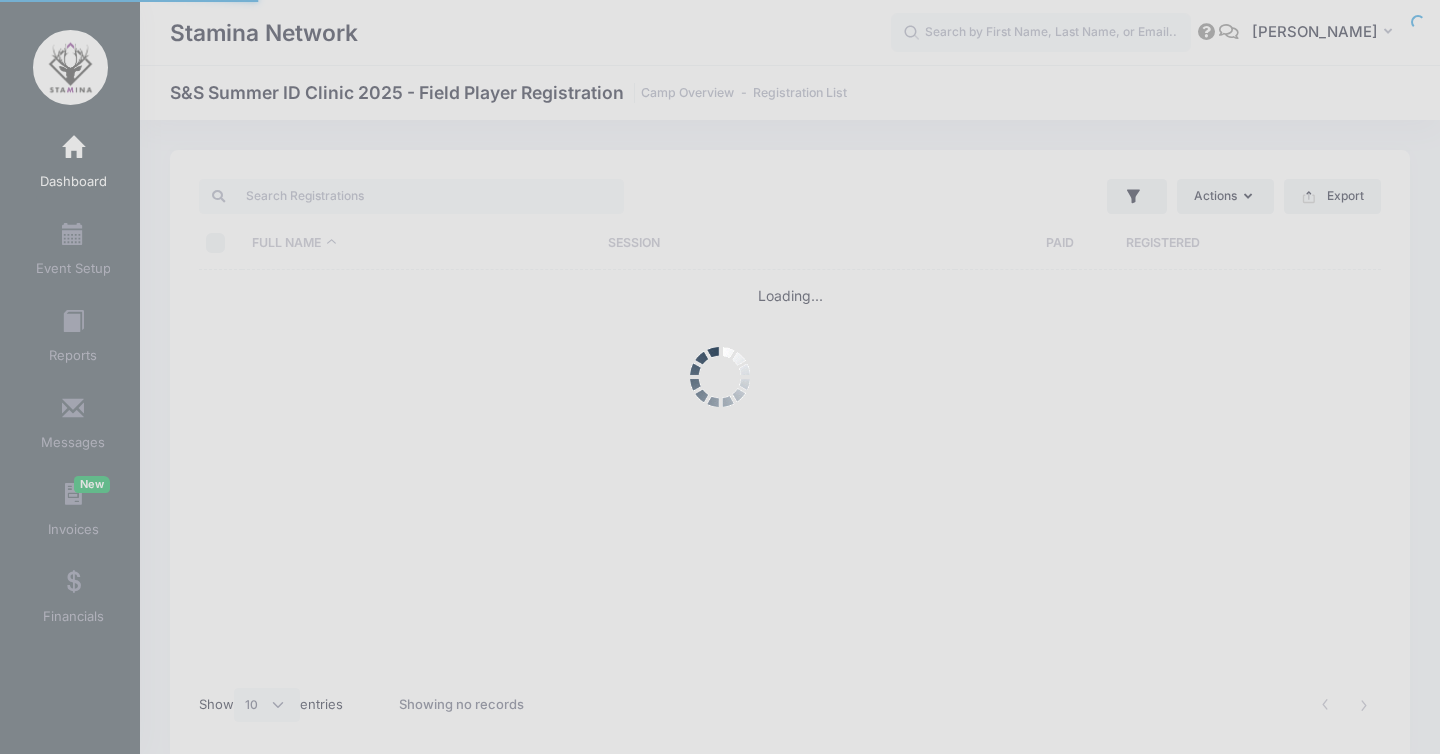 select on "10" 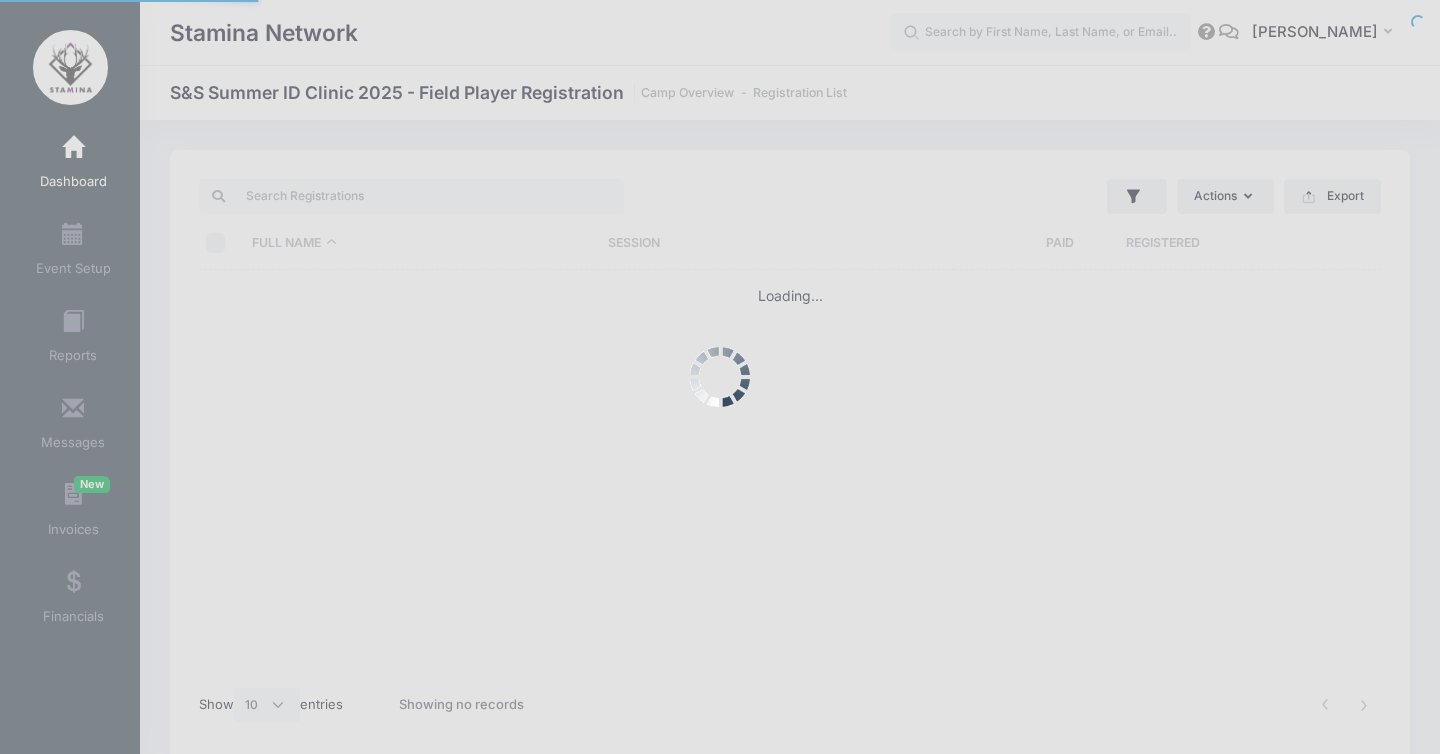 scroll, scrollTop: 0, scrollLeft: 0, axis: both 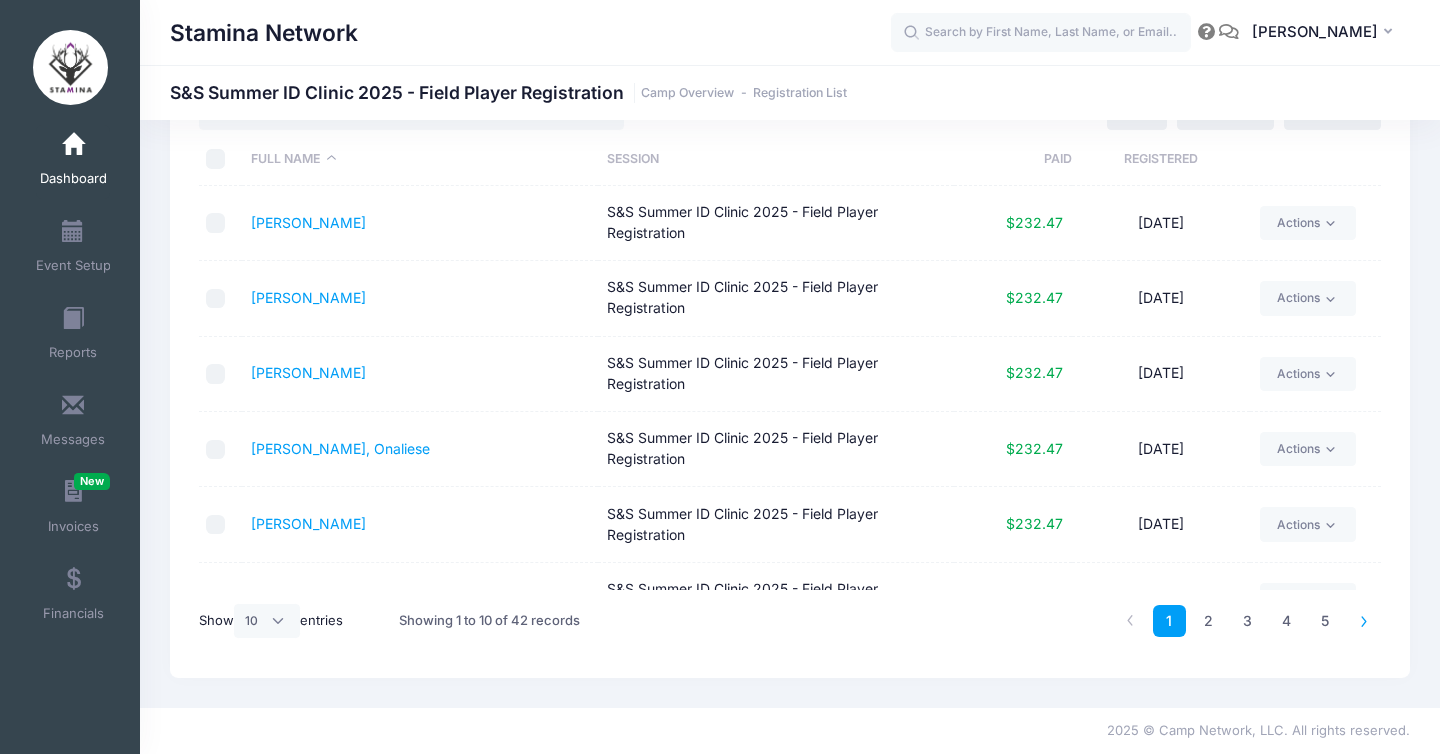 click at bounding box center (1364, 620) 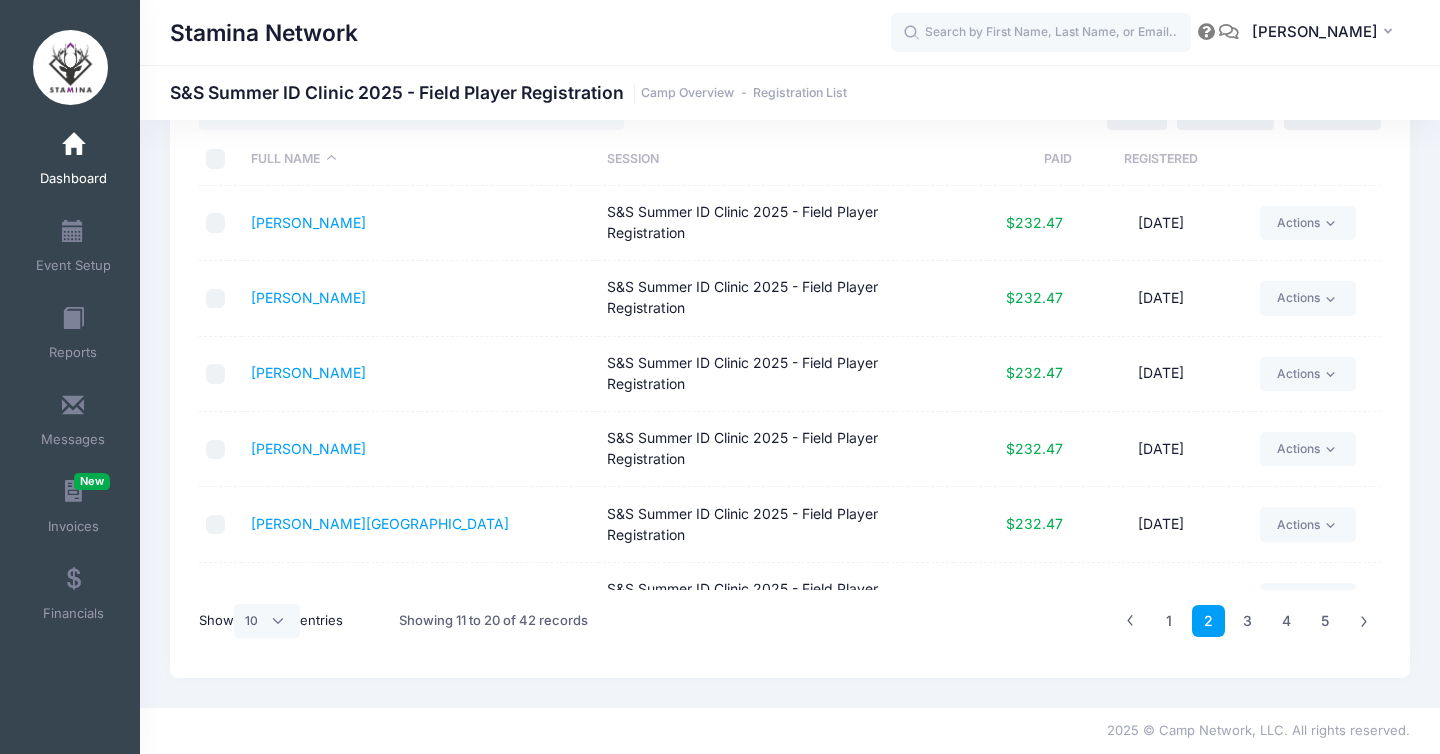 click at bounding box center [73, 145] 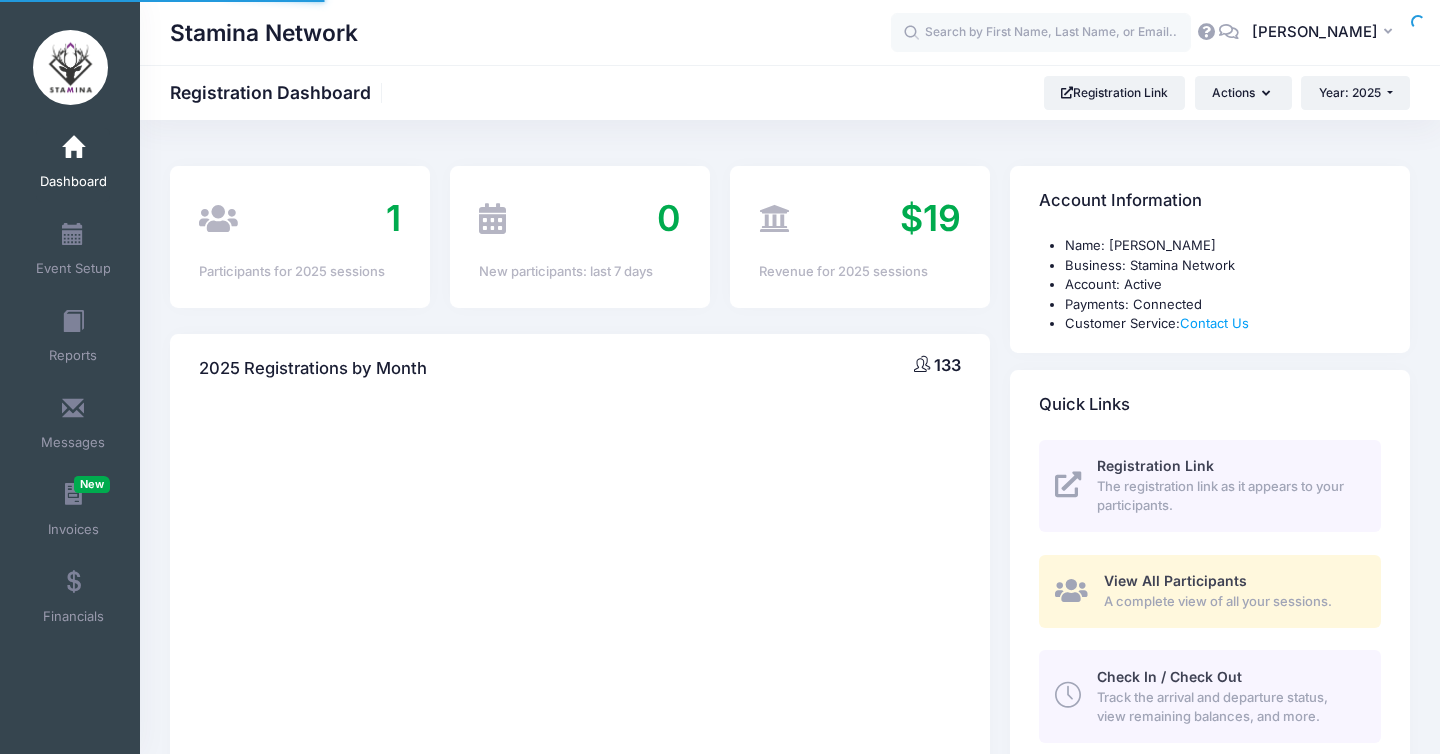 scroll, scrollTop: 0, scrollLeft: 0, axis: both 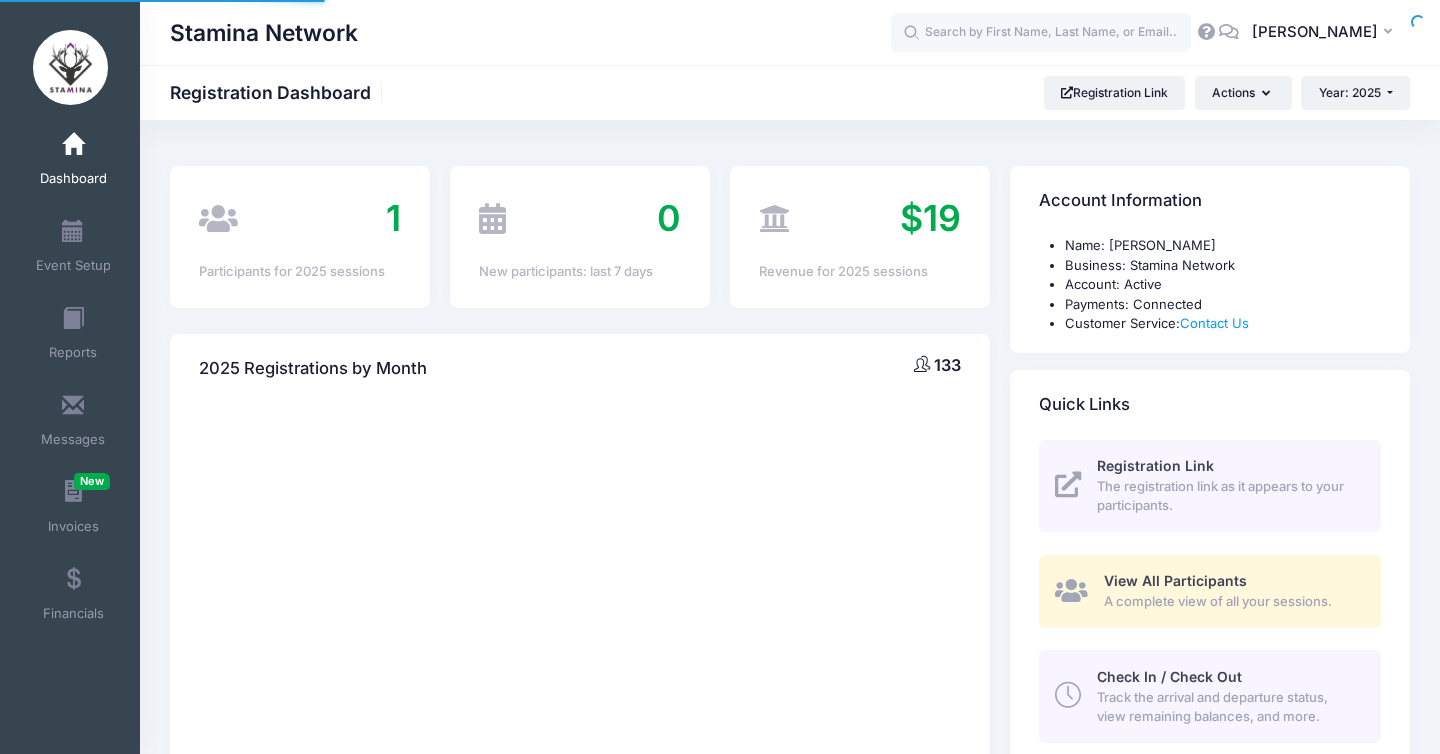 select 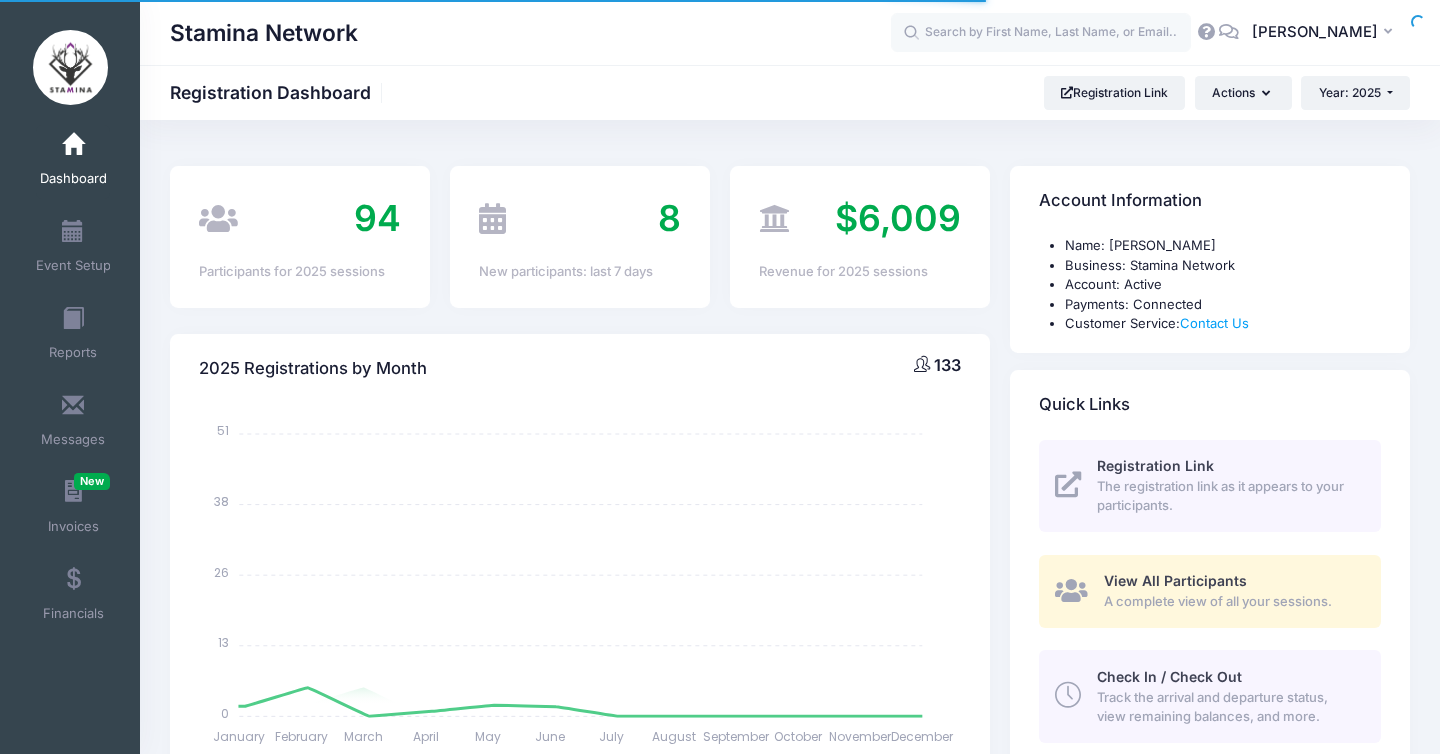 scroll, scrollTop: 0, scrollLeft: 0, axis: both 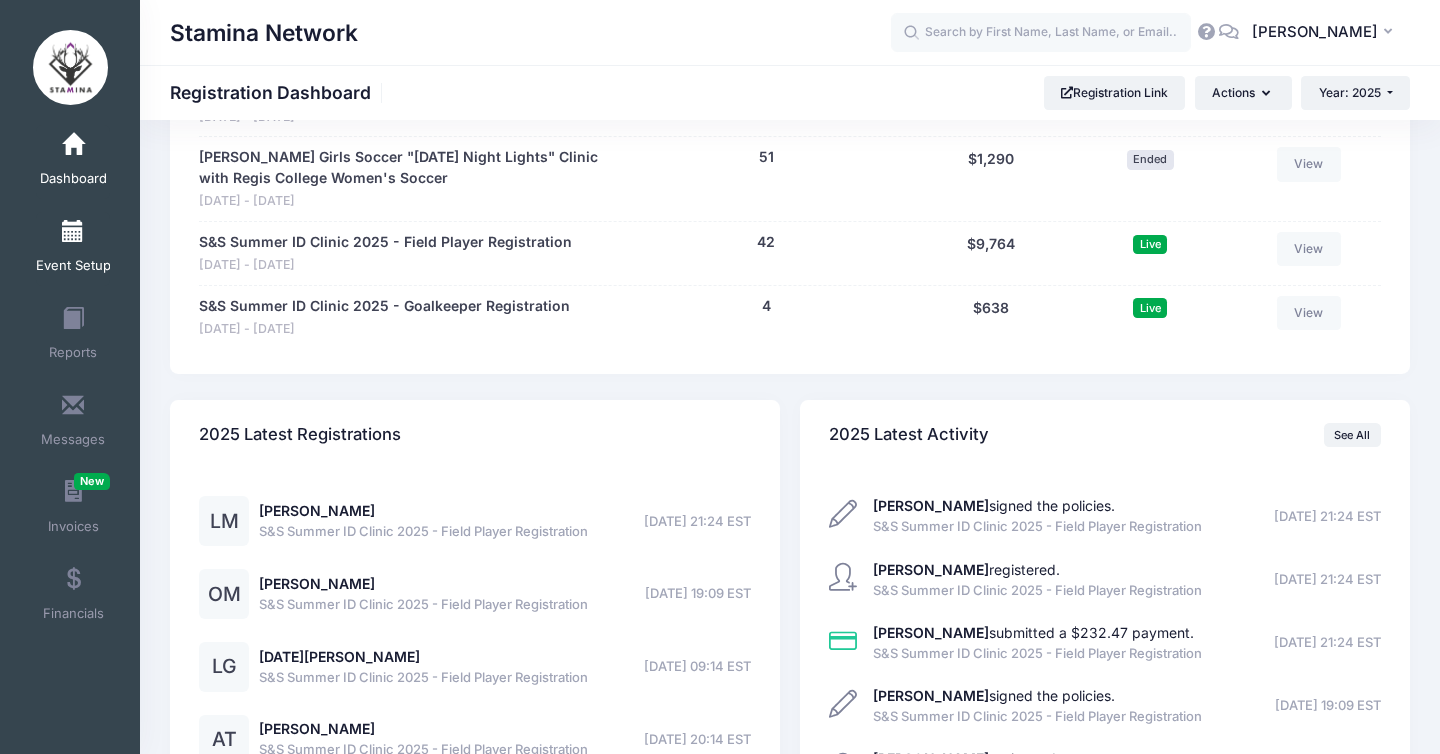 click at bounding box center (73, 232) 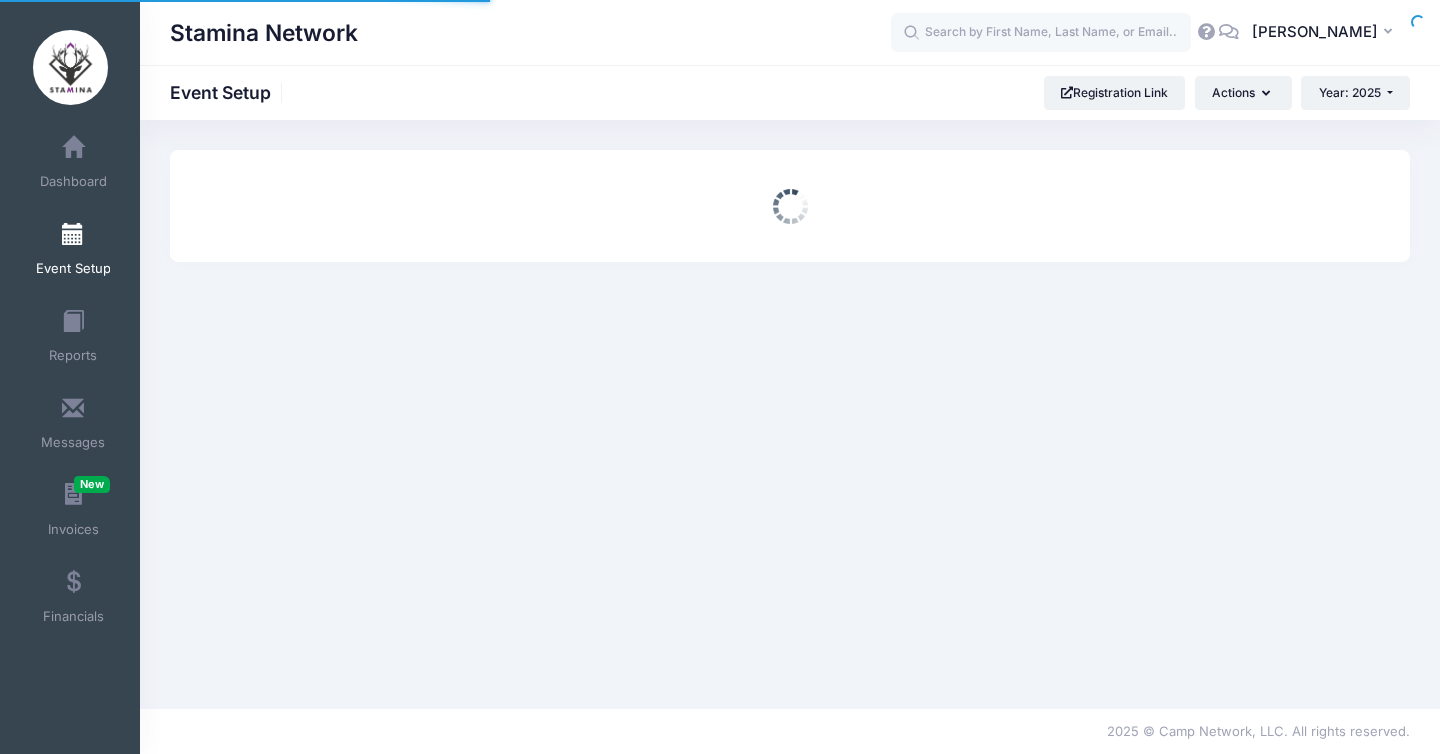 scroll, scrollTop: 0, scrollLeft: 0, axis: both 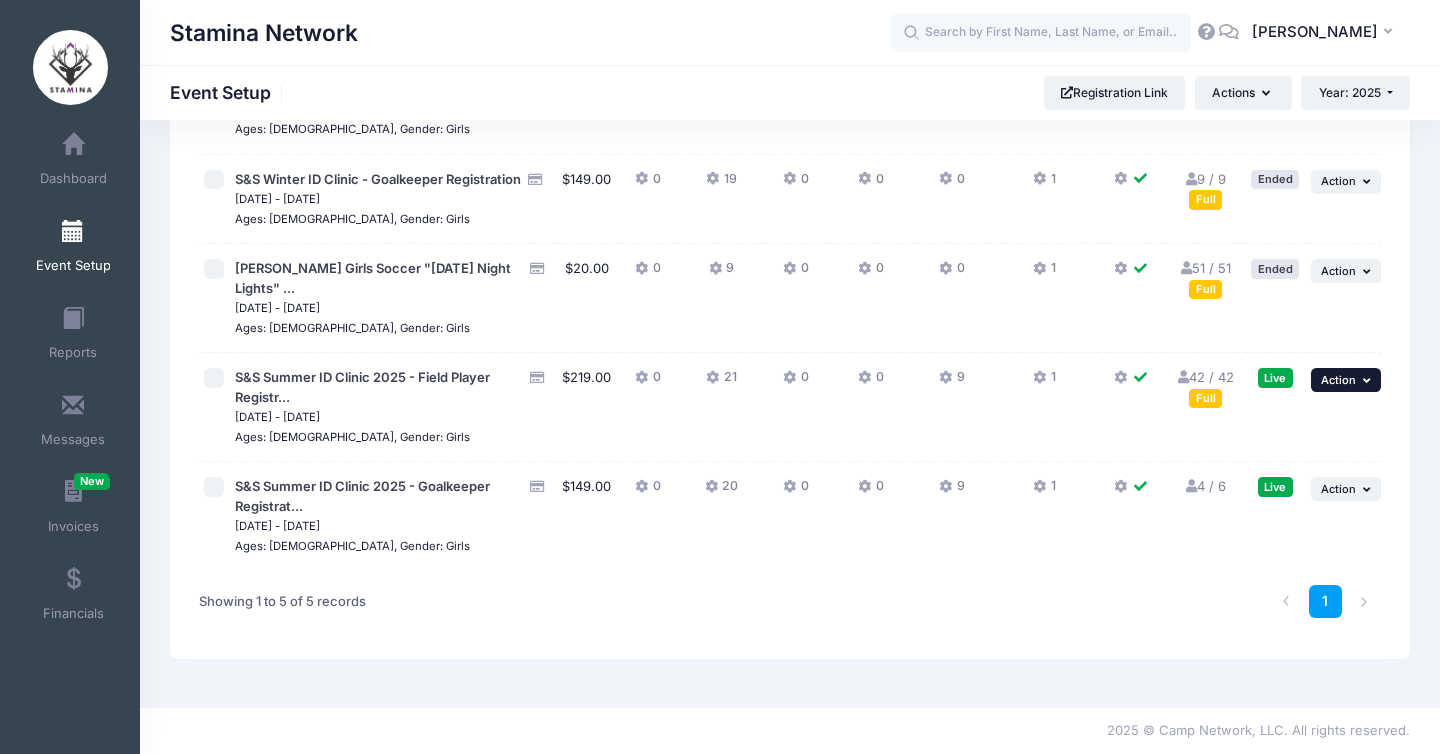 click on "... Action" at bounding box center (1346, 380) 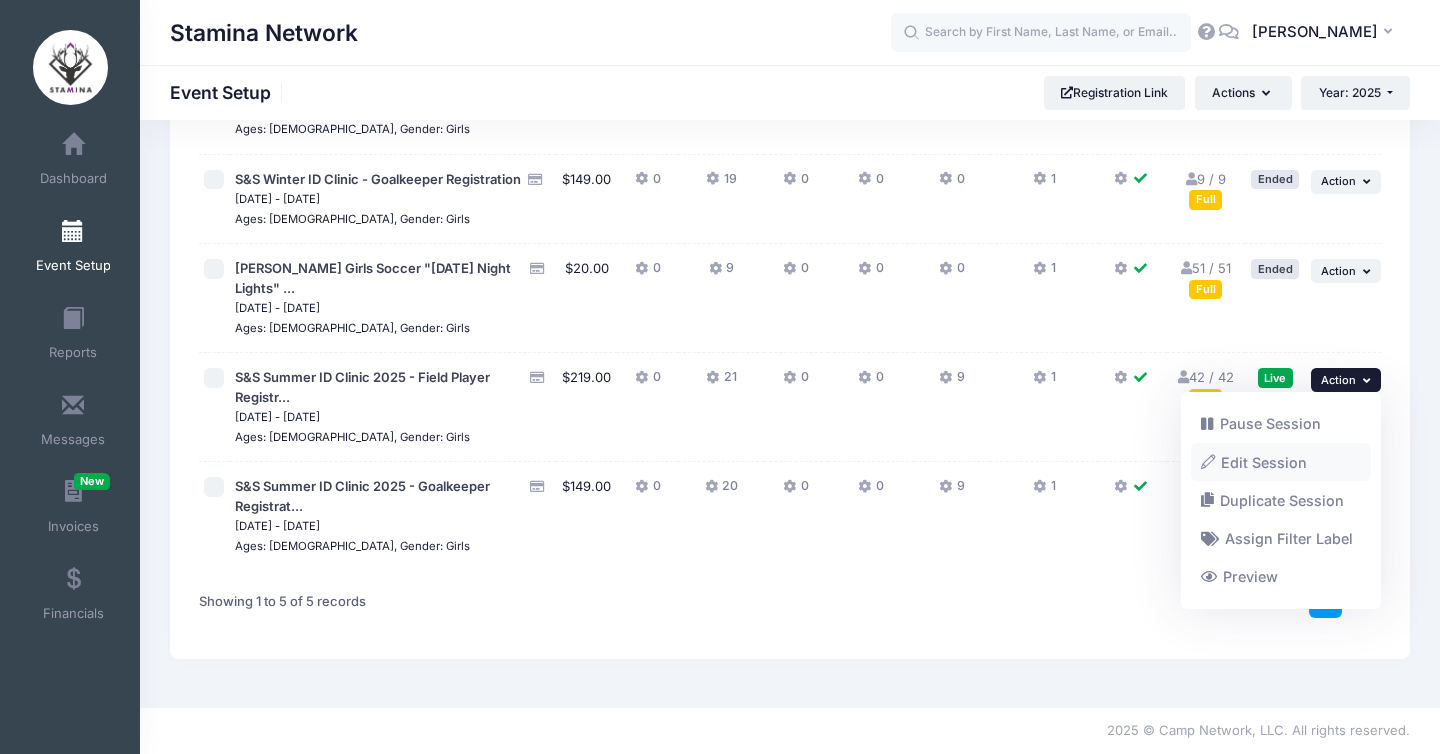 click on "Edit Session" at bounding box center [1281, 462] 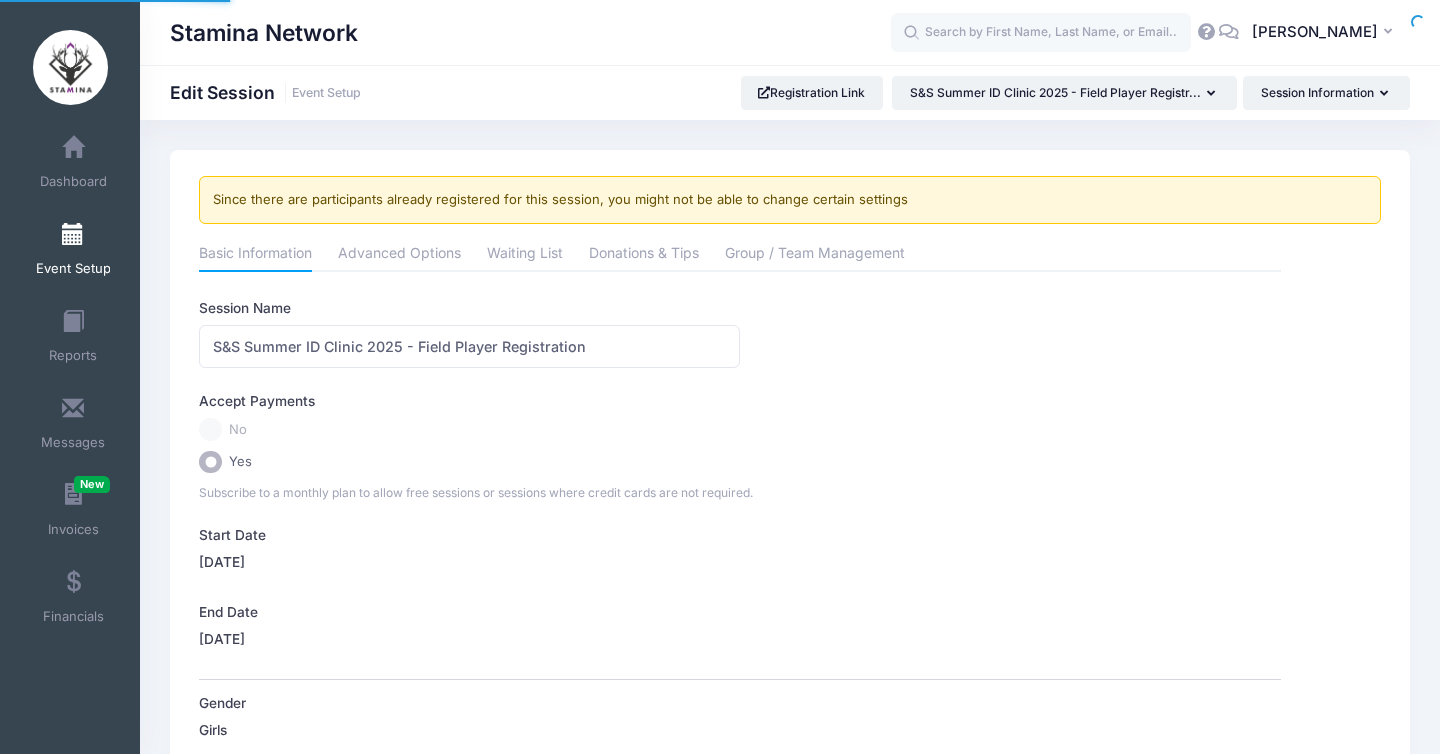 scroll, scrollTop: 0, scrollLeft: 0, axis: both 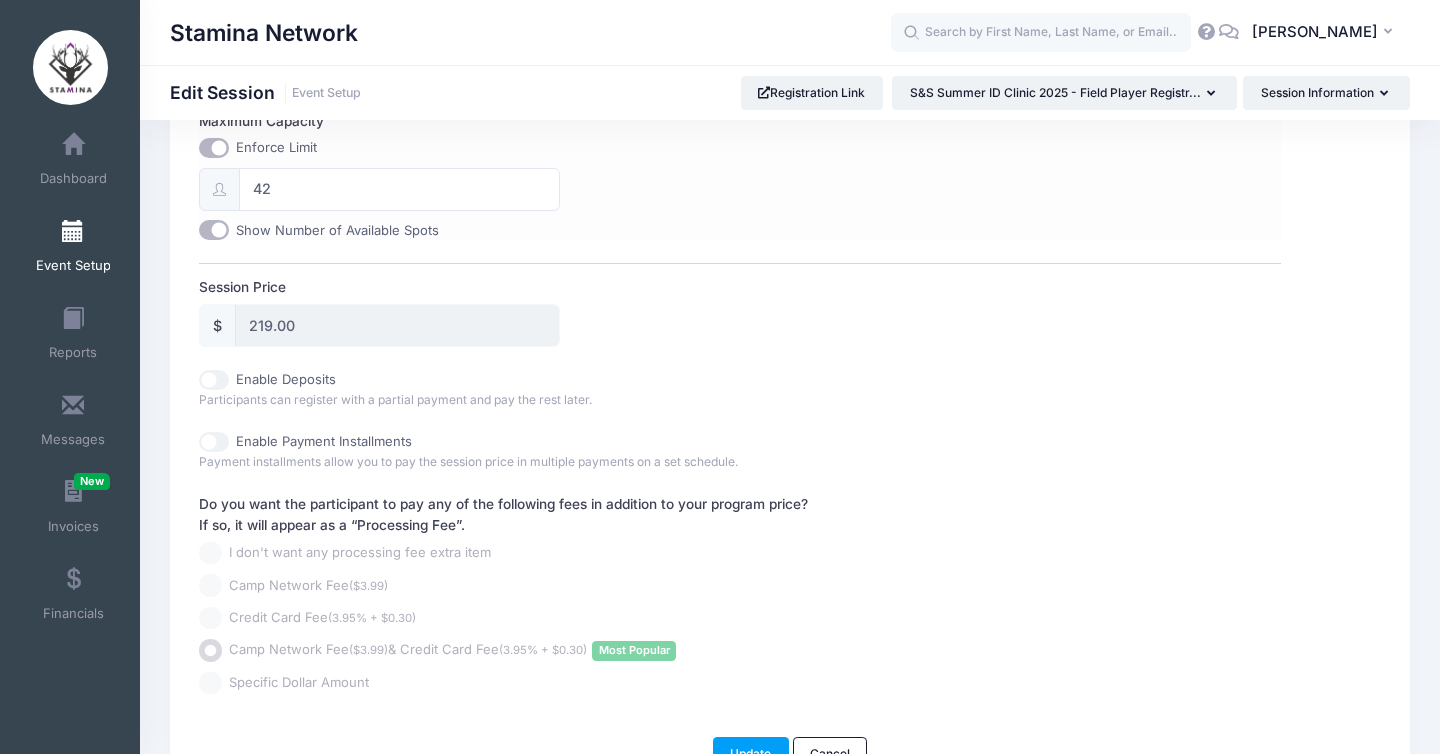 click on "Enforce Limit
42
Show Number of Available Spots" at bounding box center [379, 189] 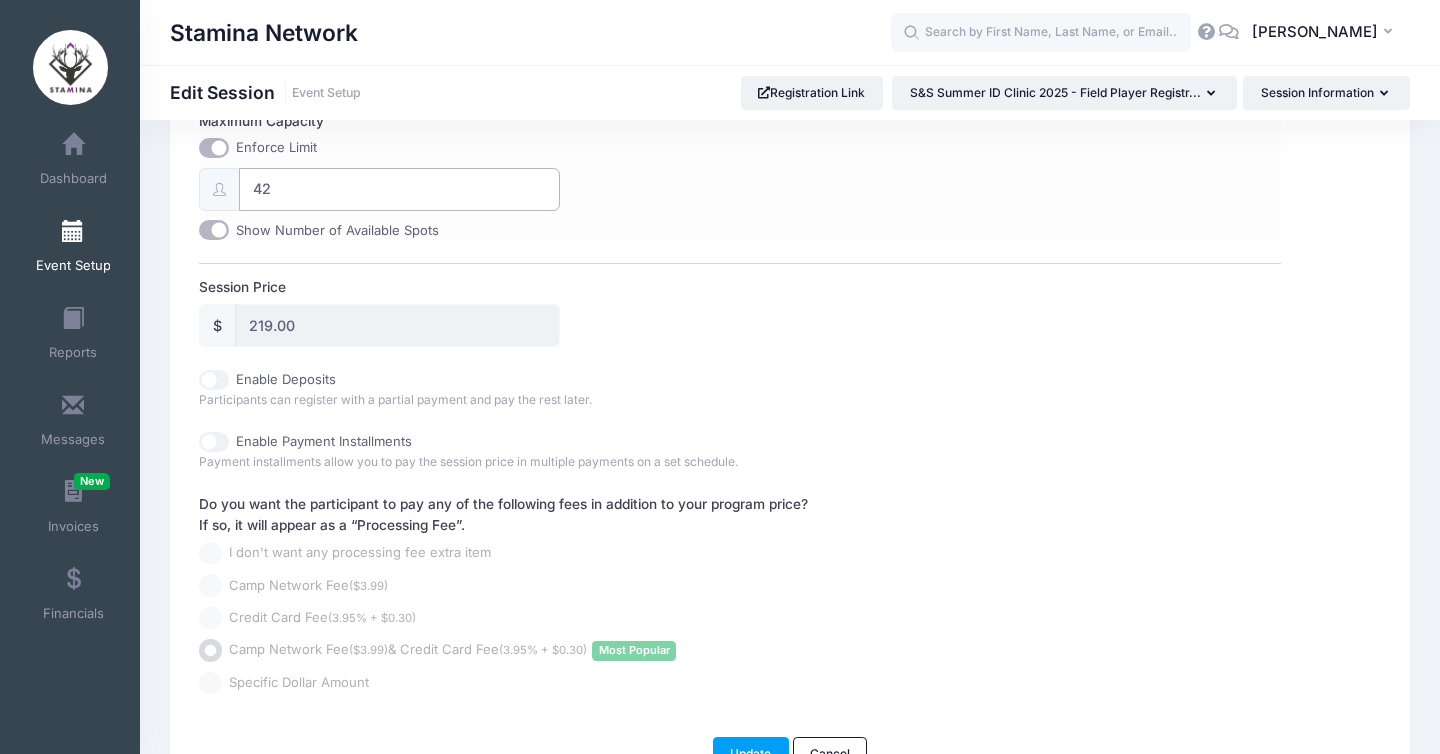 click on "42" at bounding box center [399, 189] 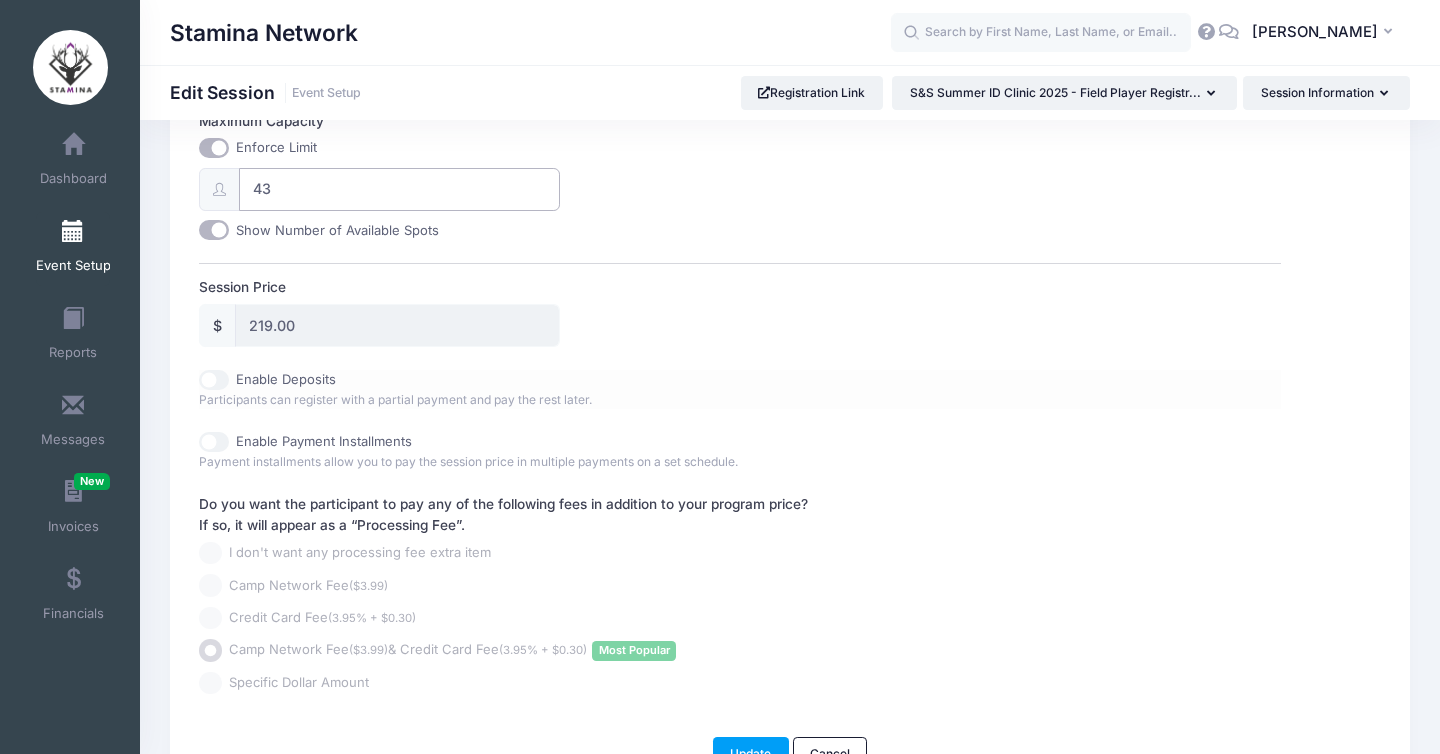 scroll, scrollTop: 982, scrollLeft: 0, axis: vertical 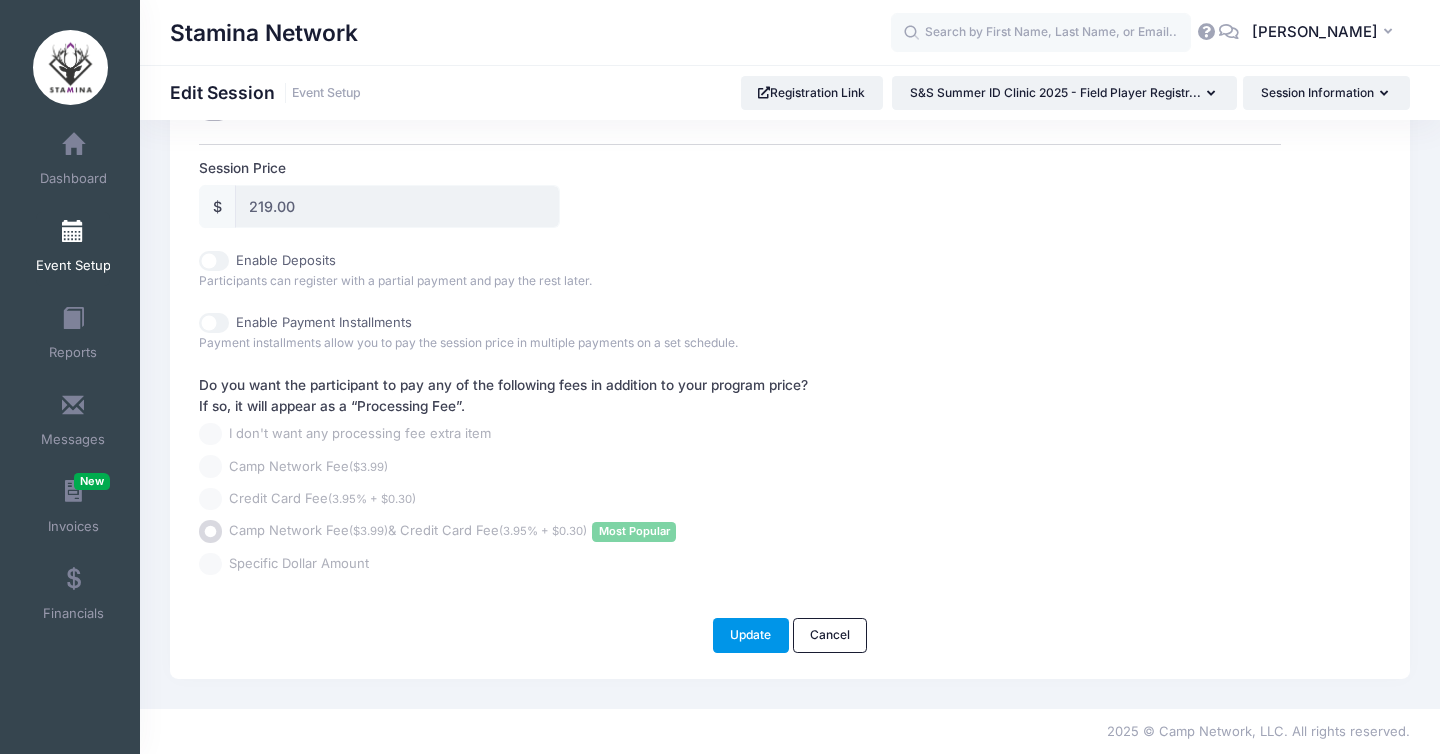type on "43" 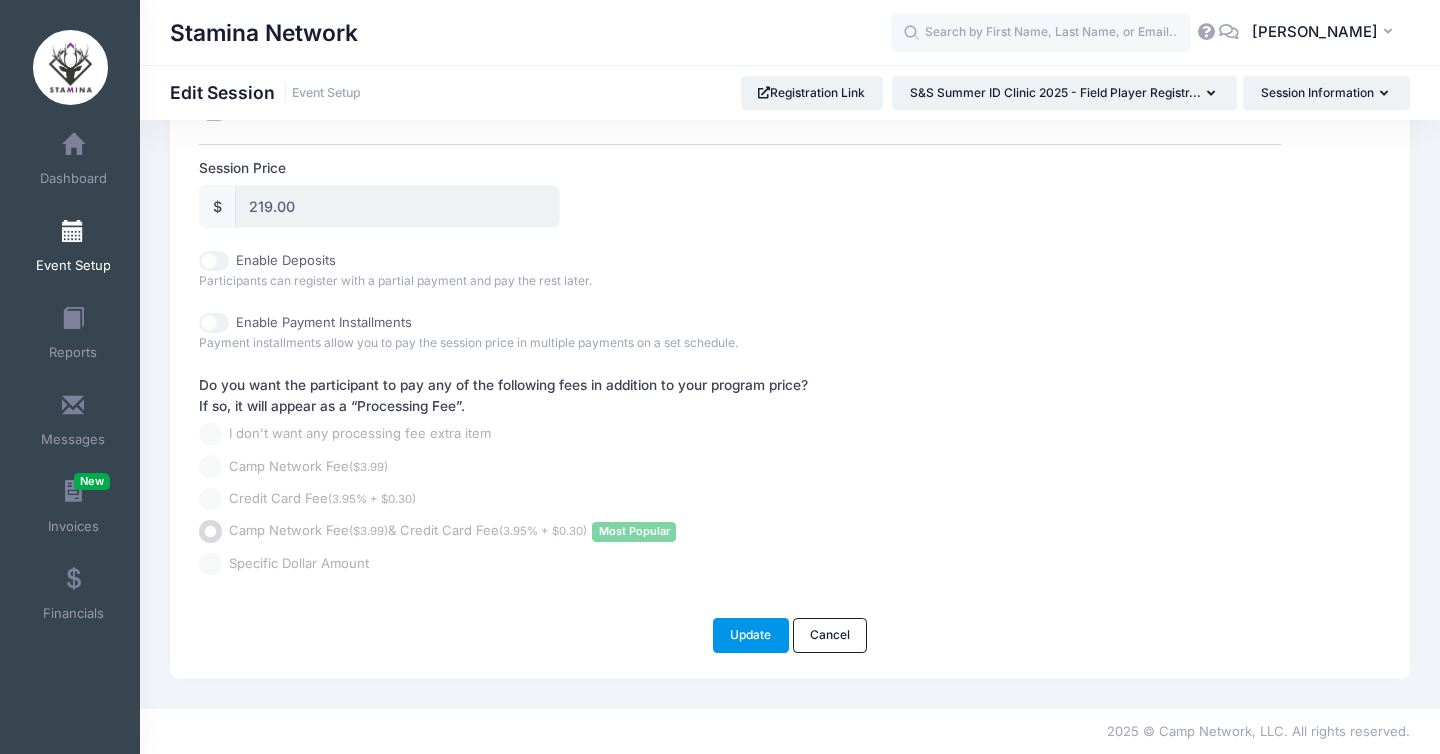 click on "Update" at bounding box center [751, 635] 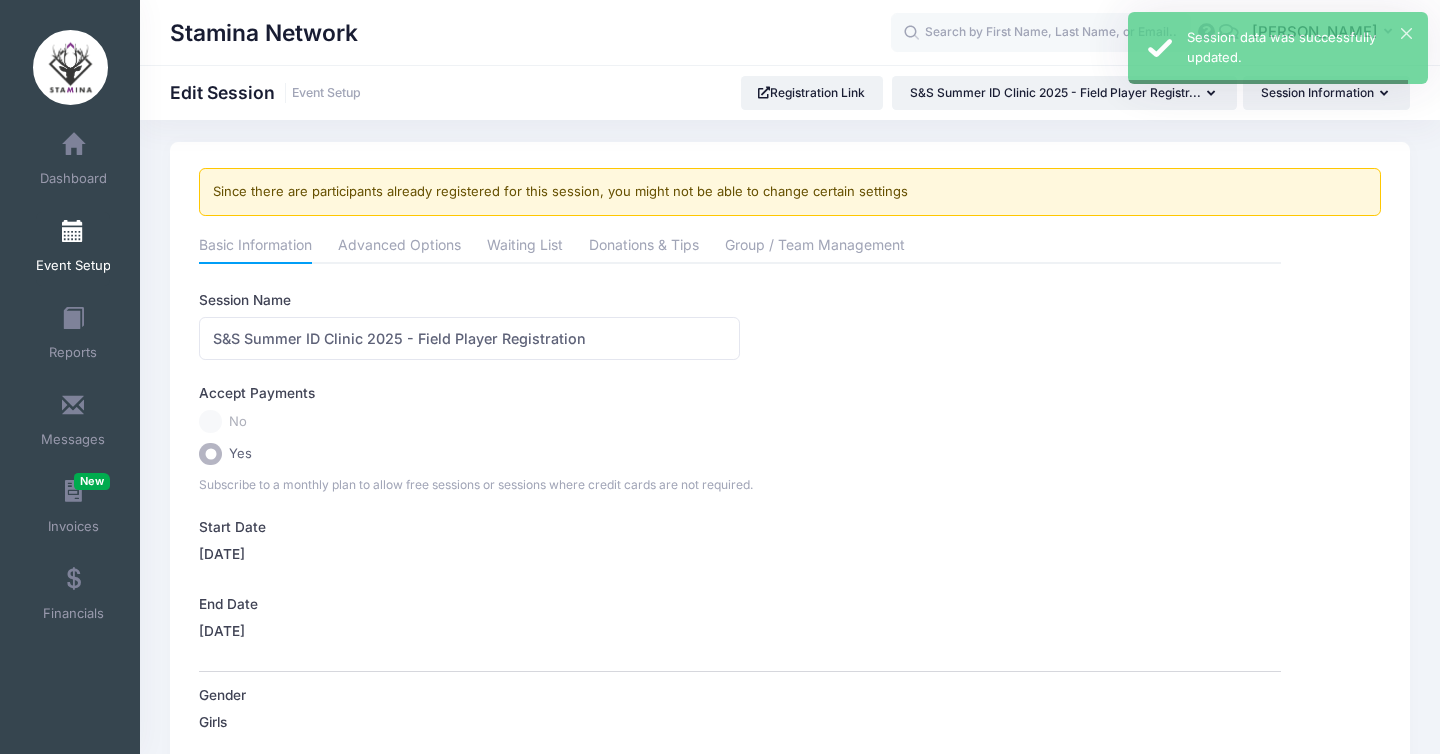 scroll, scrollTop: 0, scrollLeft: 0, axis: both 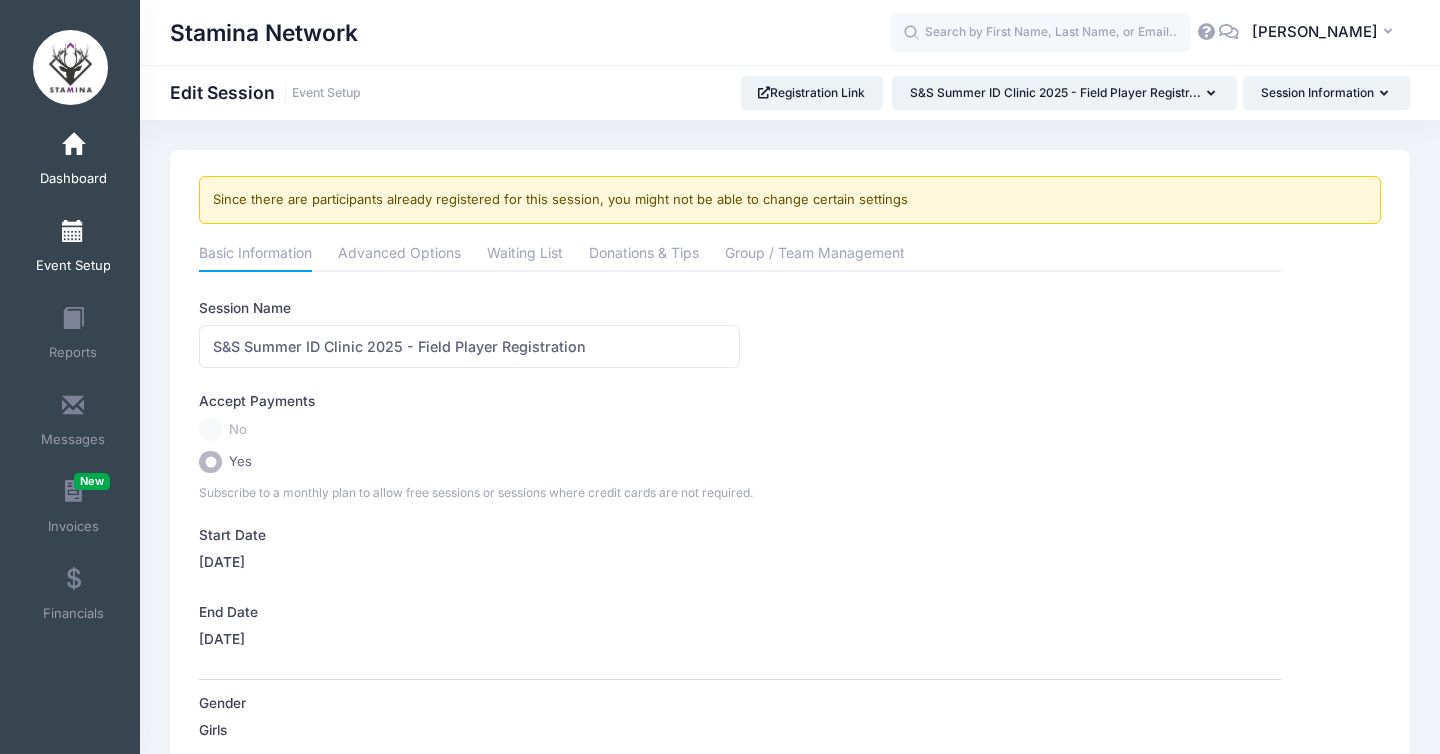 click at bounding box center (73, 145) 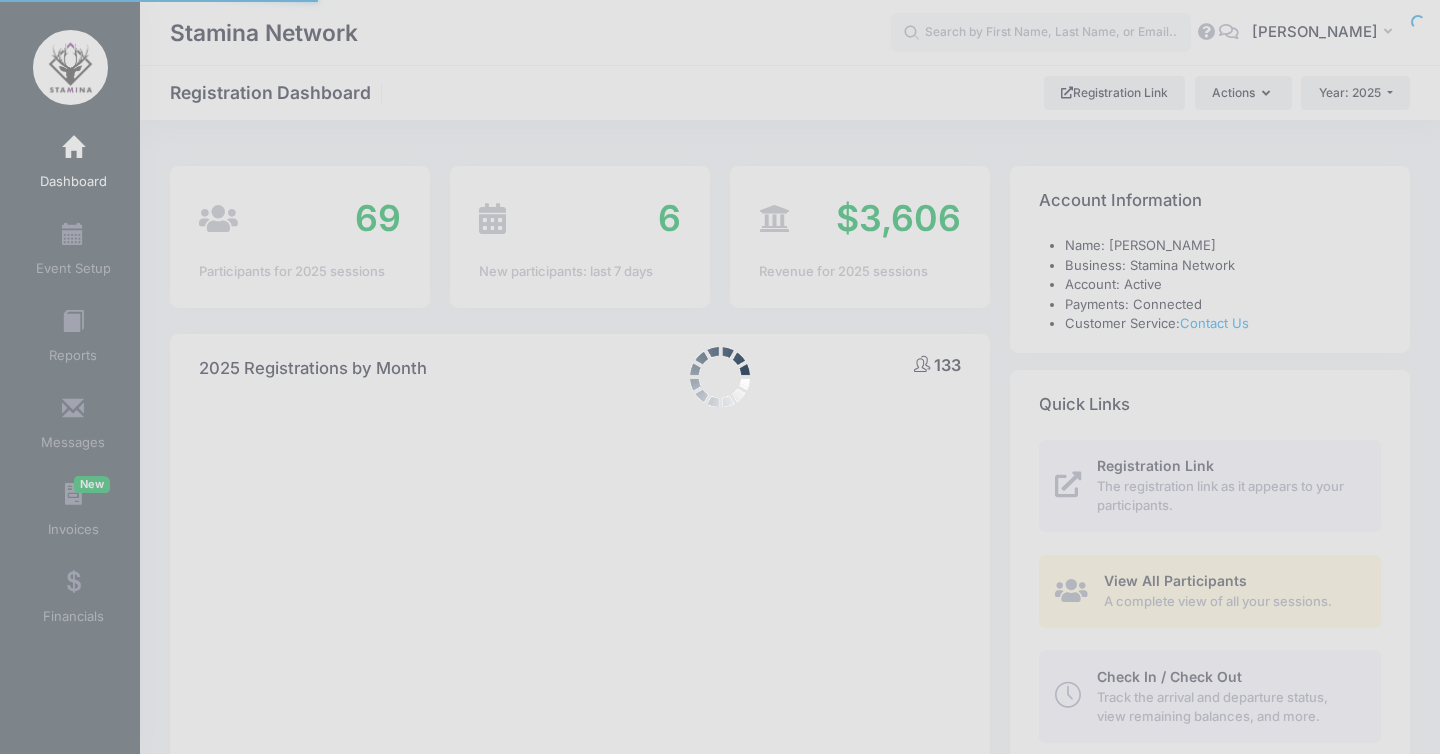 select 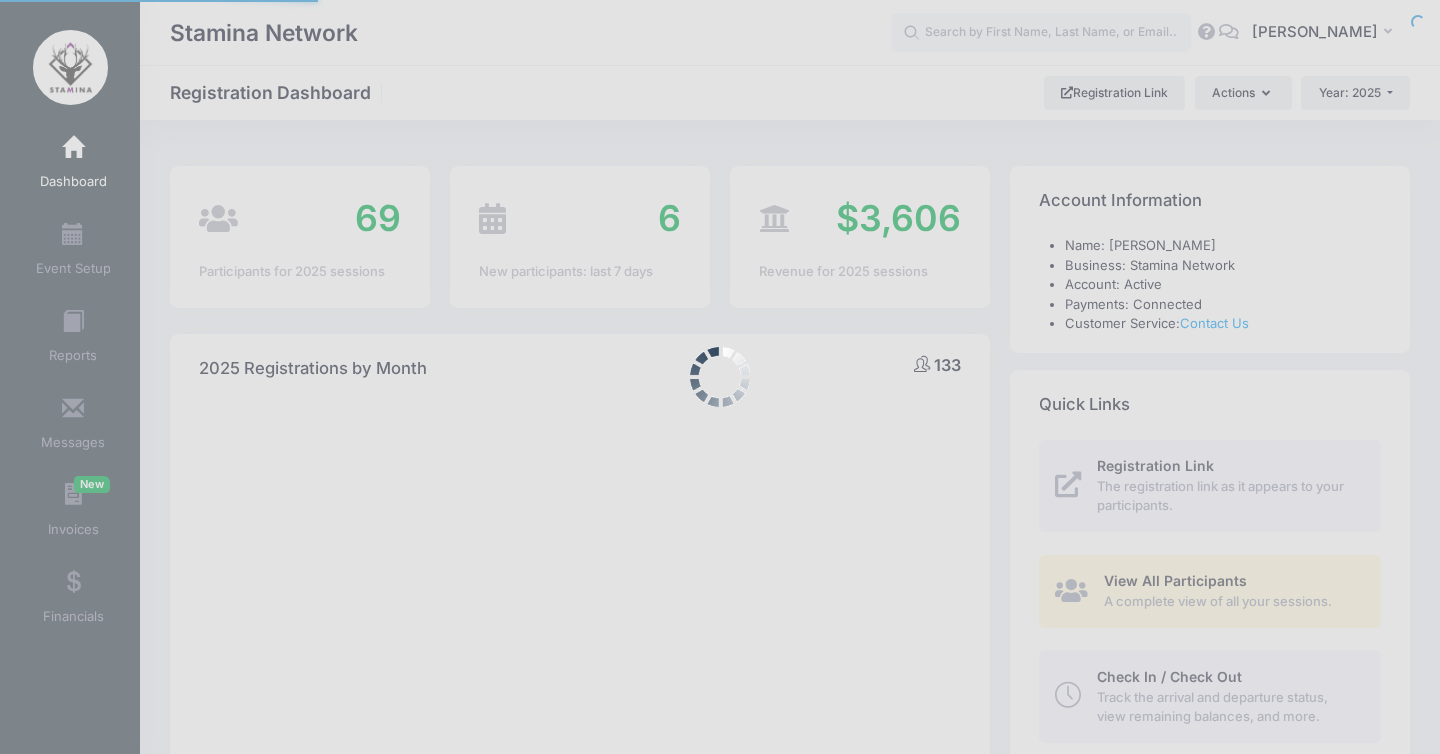 scroll, scrollTop: 0, scrollLeft: 0, axis: both 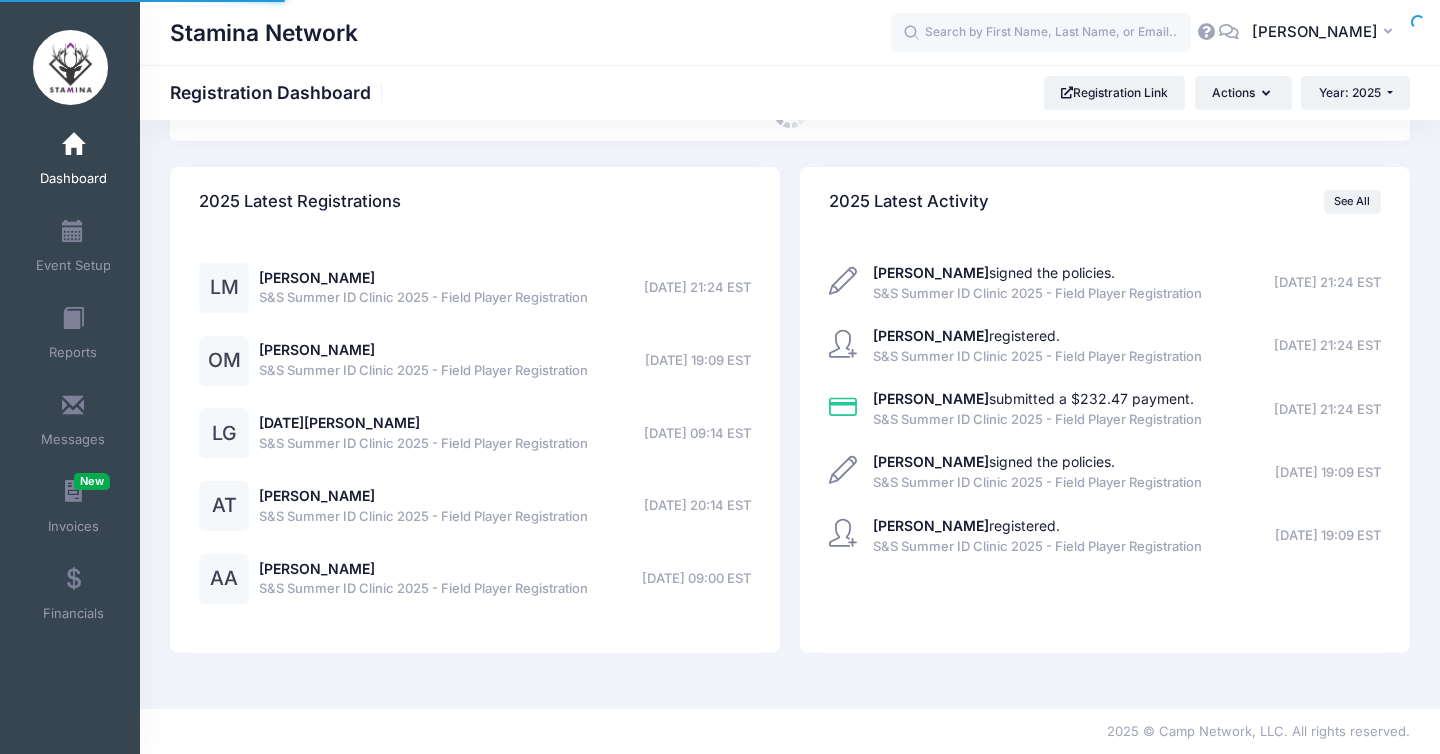 select 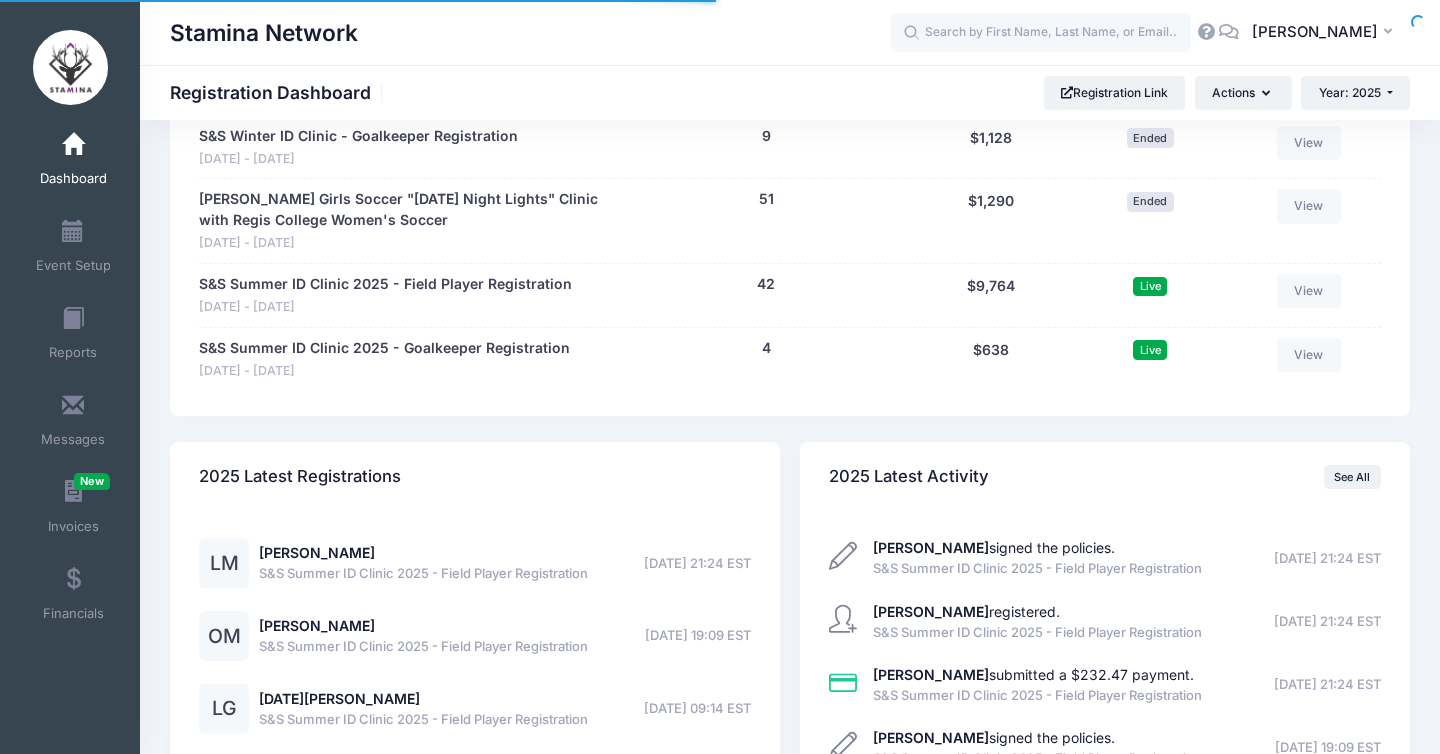 scroll, scrollTop: 1058, scrollLeft: 0, axis: vertical 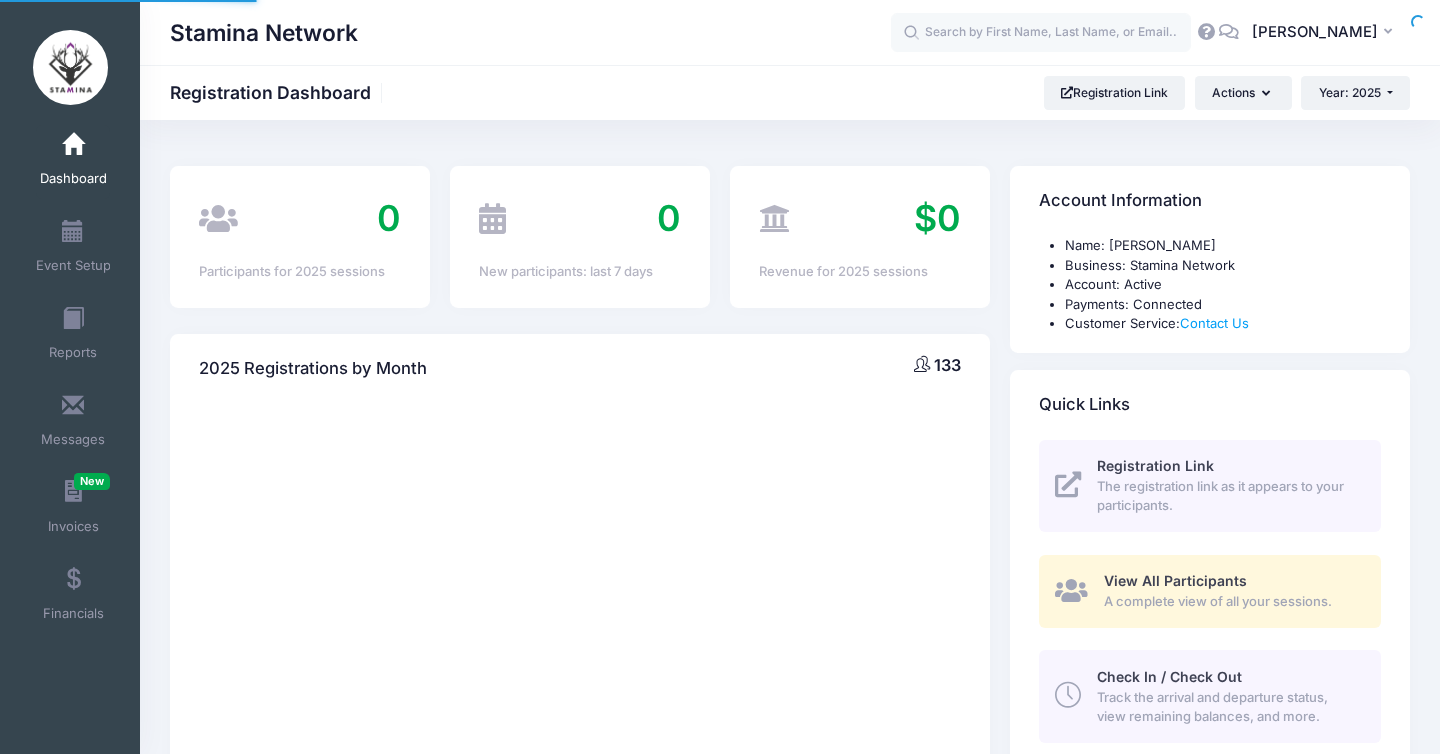 select 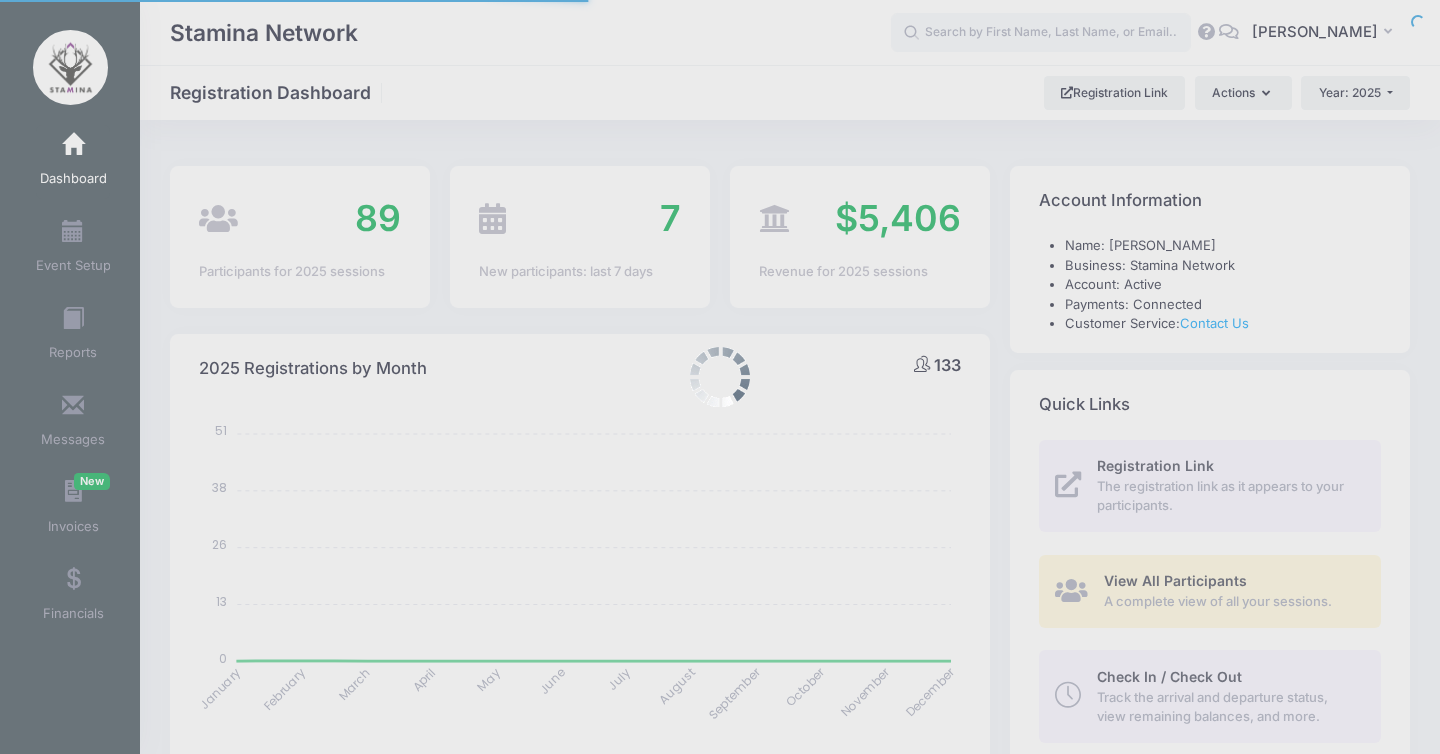 scroll, scrollTop: 0, scrollLeft: 0, axis: both 